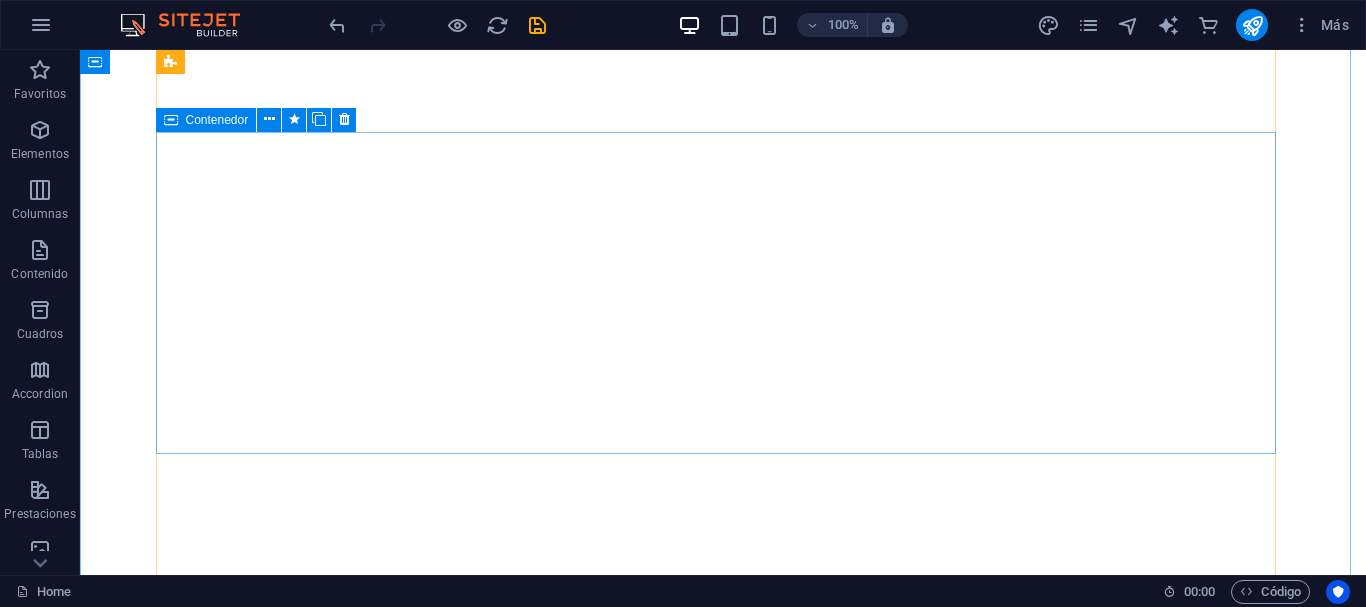 scroll, scrollTop: 0, scrollLeft: 0, axis: both 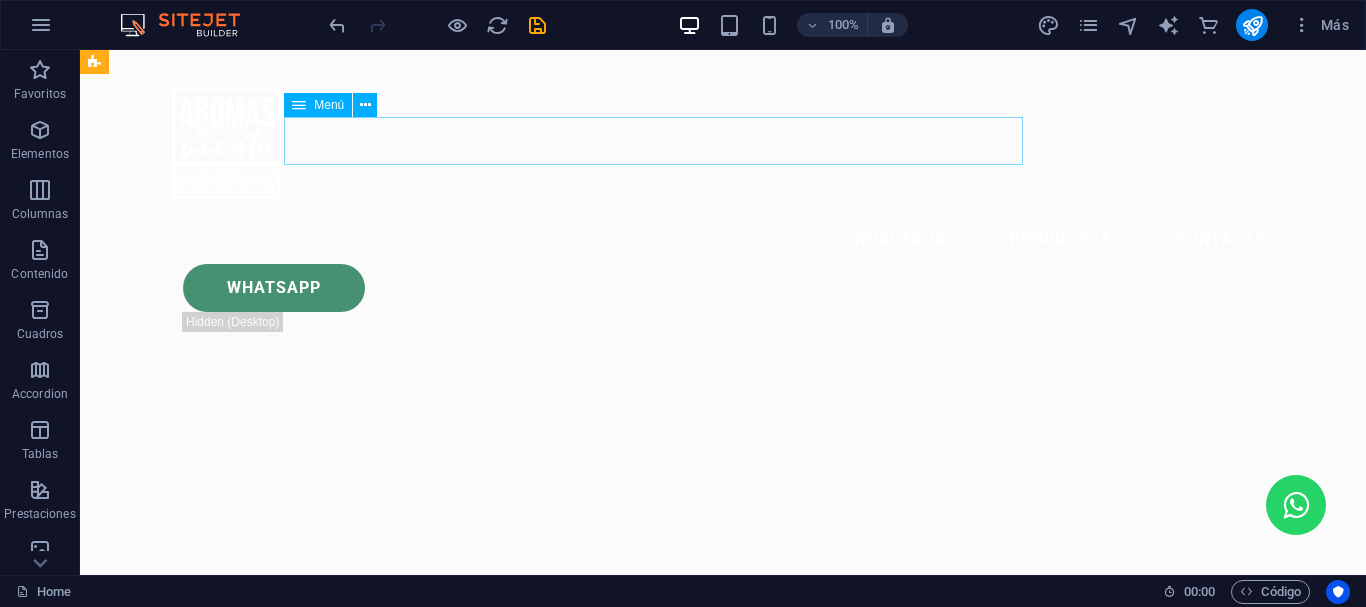 click on "Nosotros Productos Contacto" at bounding box center (723, 240) 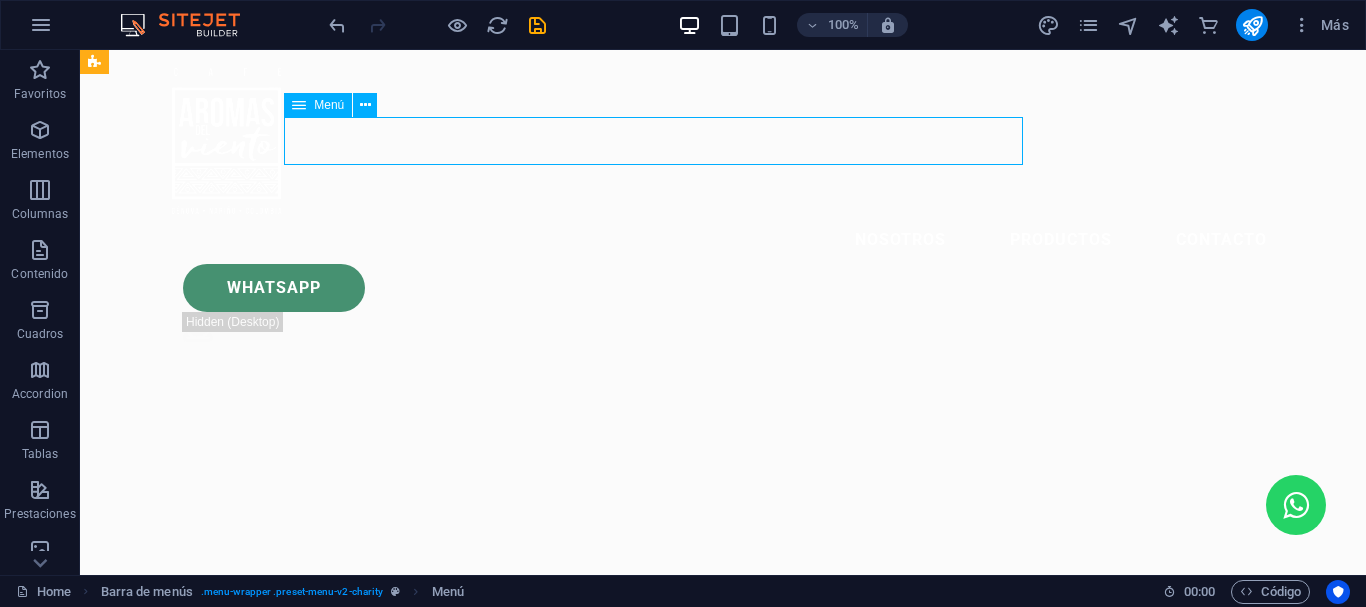 click on "Nosotros Productos Contacto" at bounding box center [723, 240] 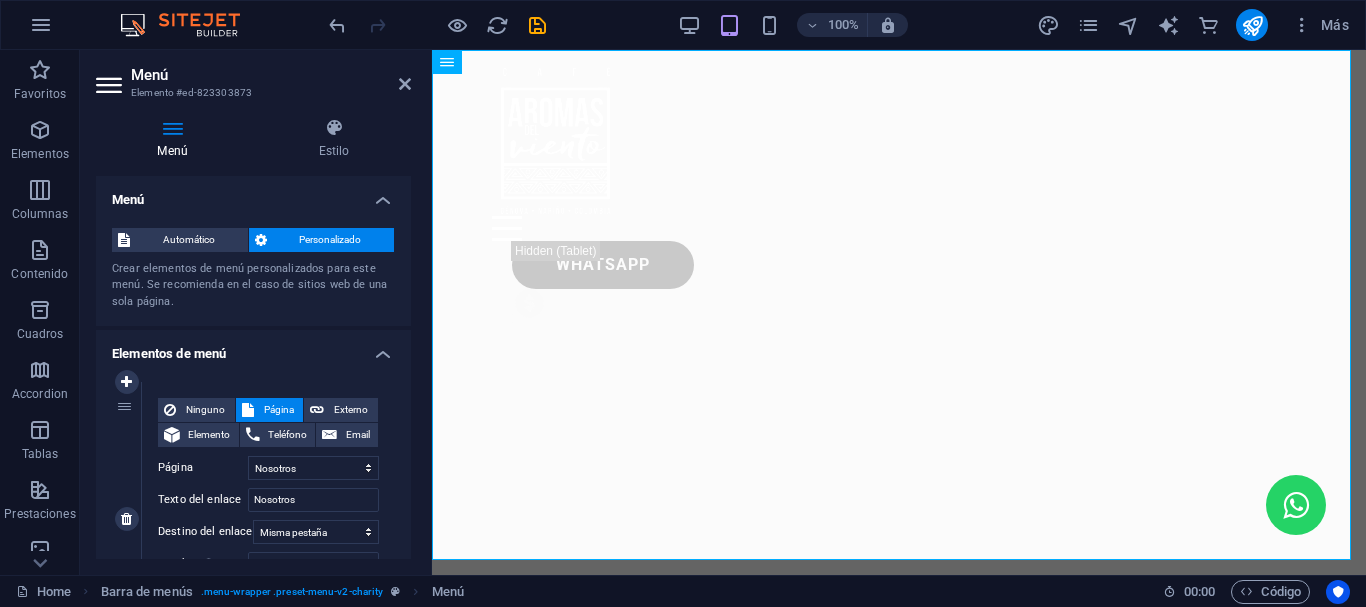click on "Página" at bounding box center [279, 410] 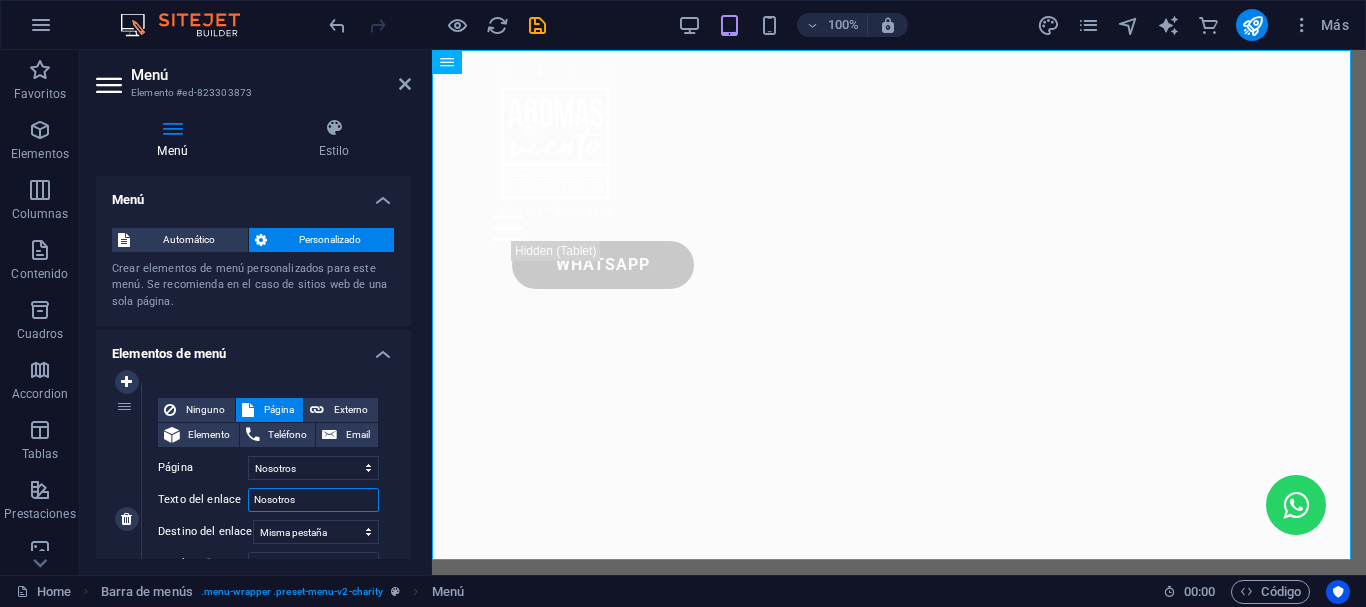 click on "Nosotros" at bounding box center (313, 500) 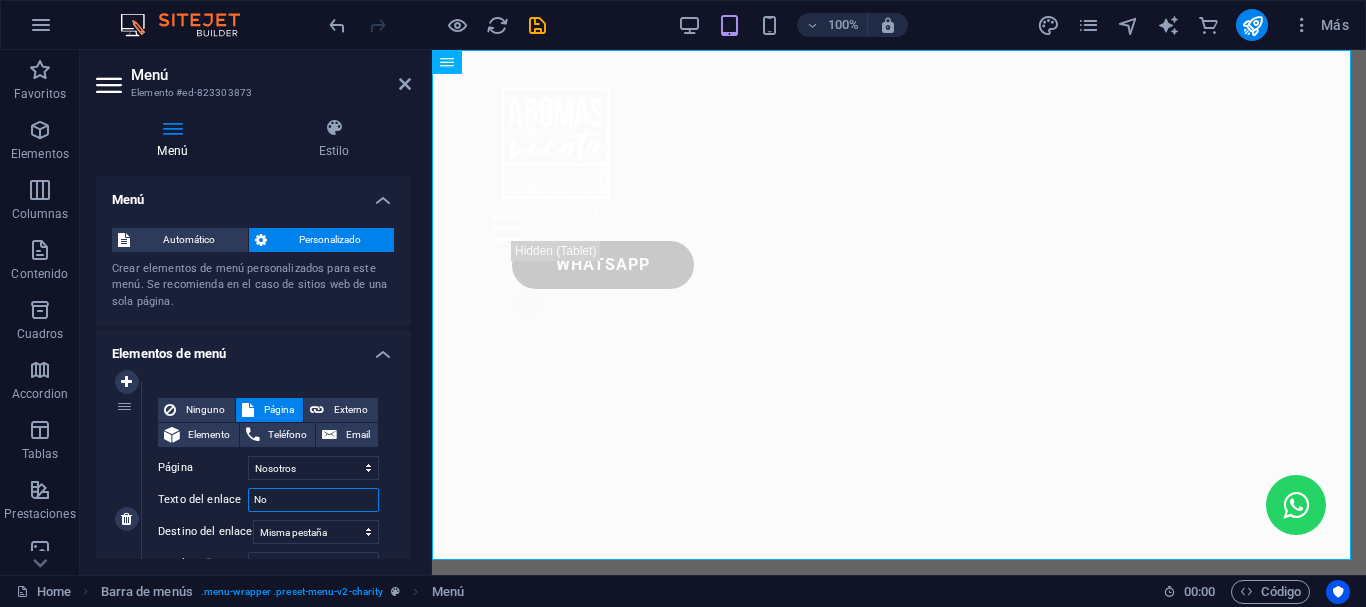 type on "N" 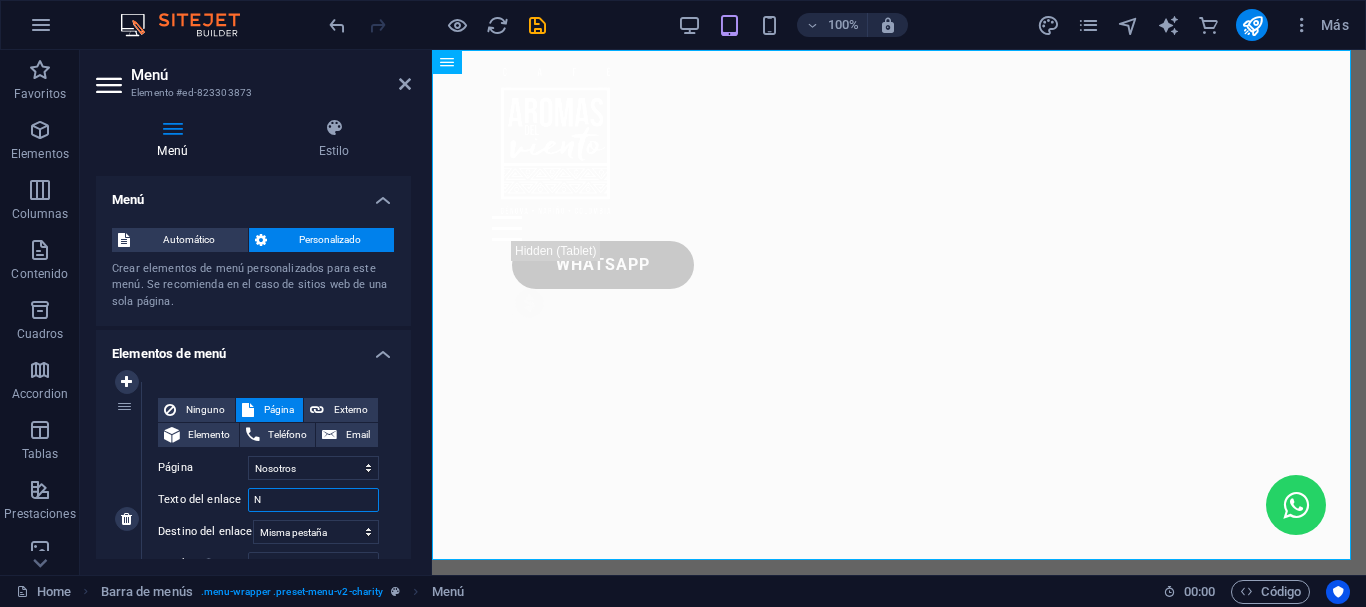 type 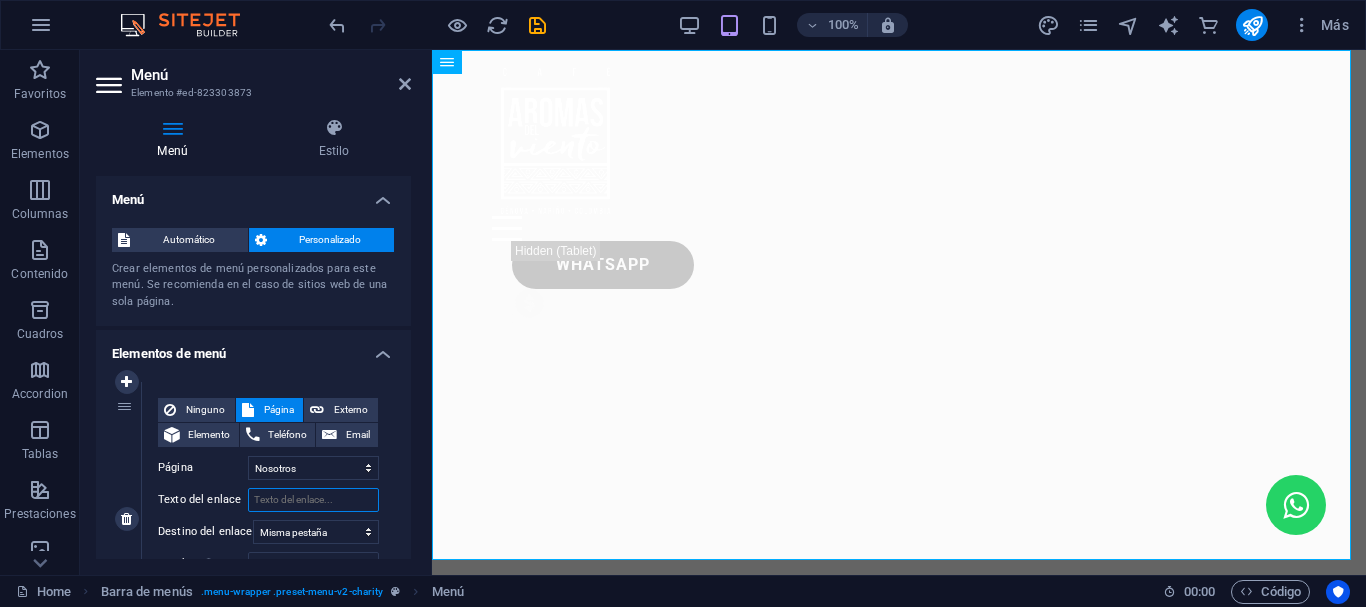 select 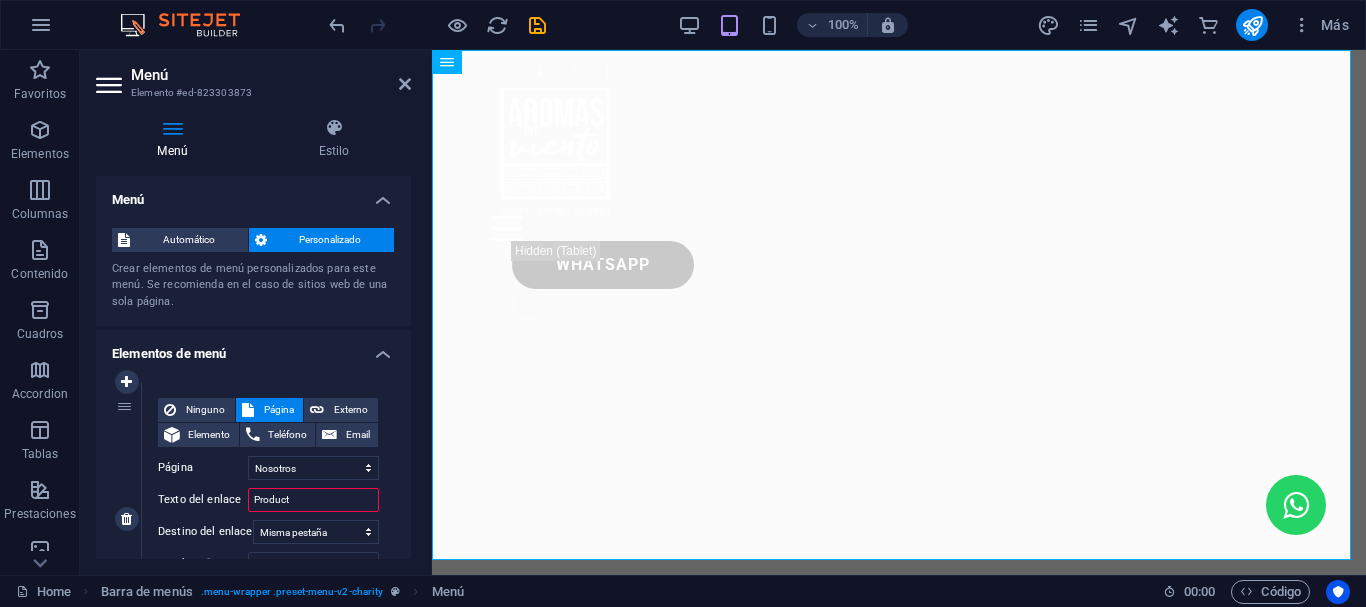 type on "Producto" 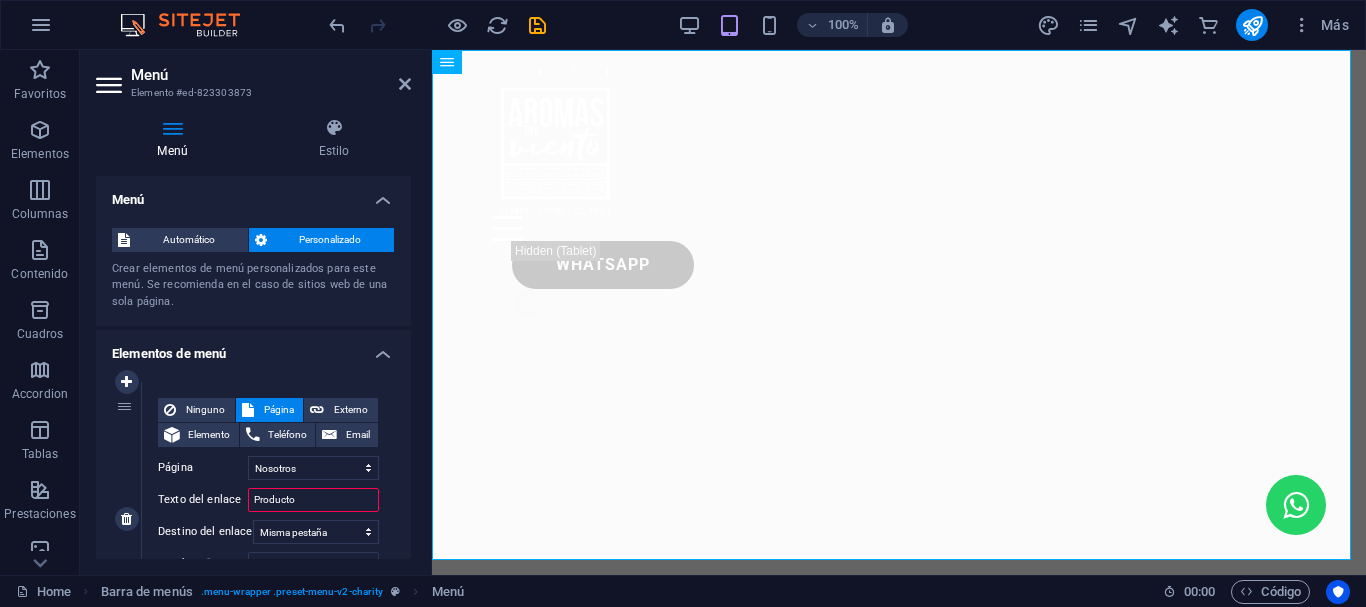 select 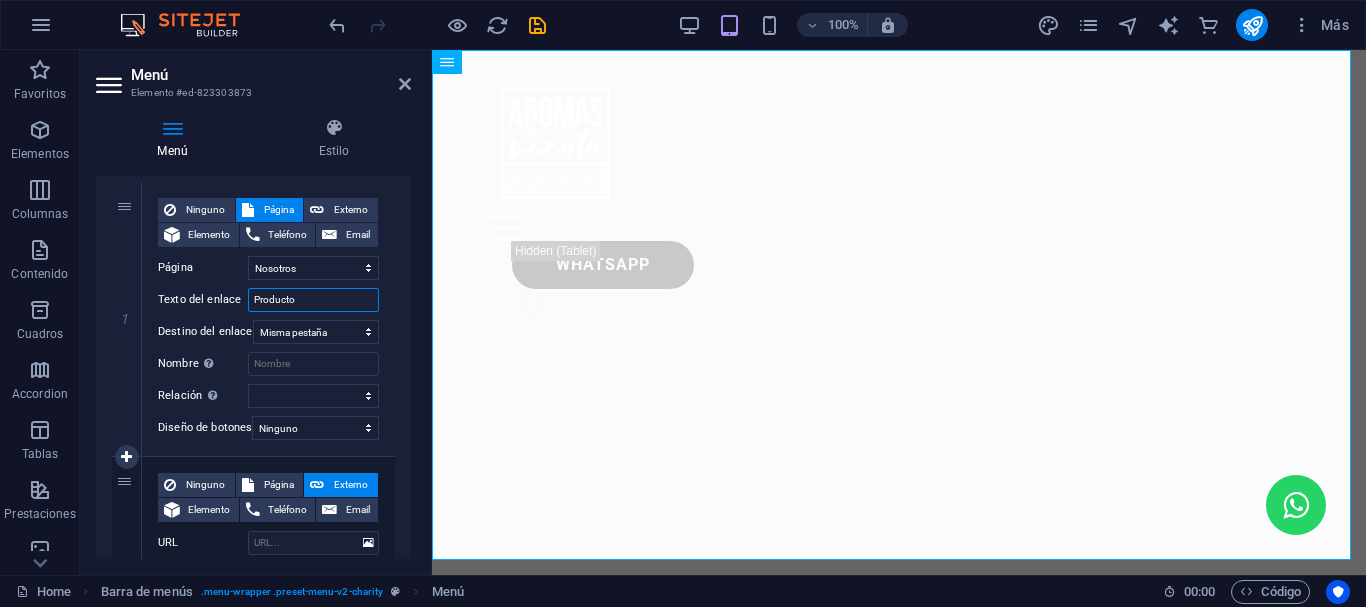 scroll, scrollTop: 0, scrollLeft: 0, axis: both 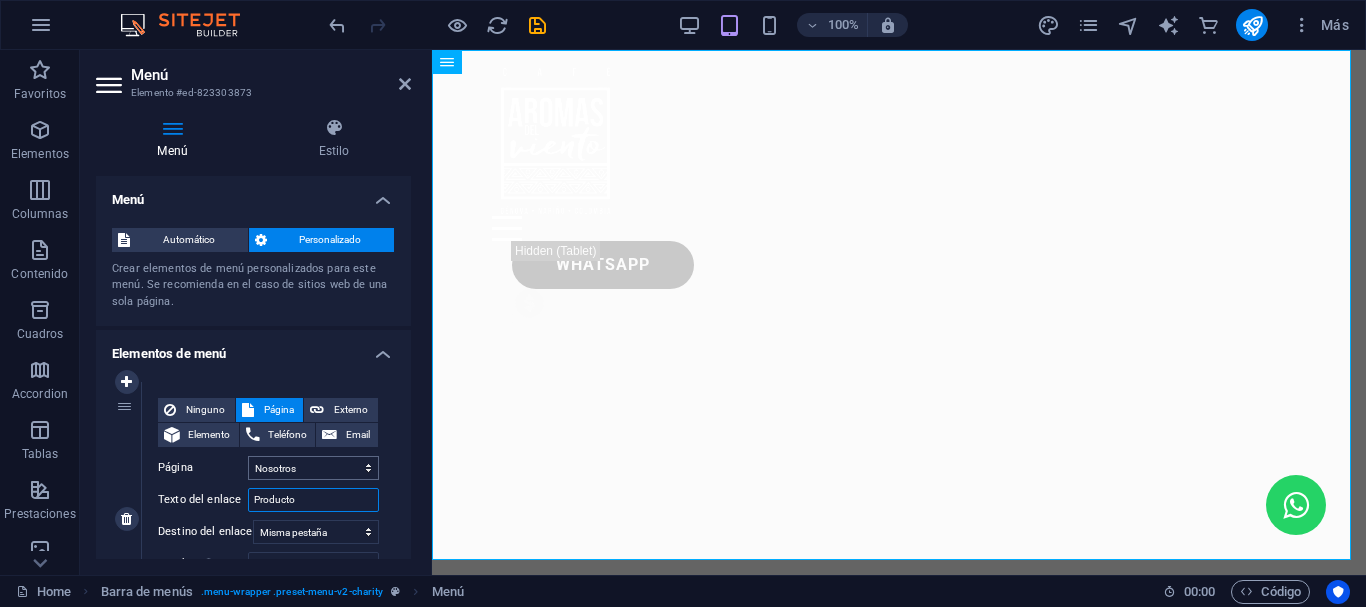 type on "Producto" 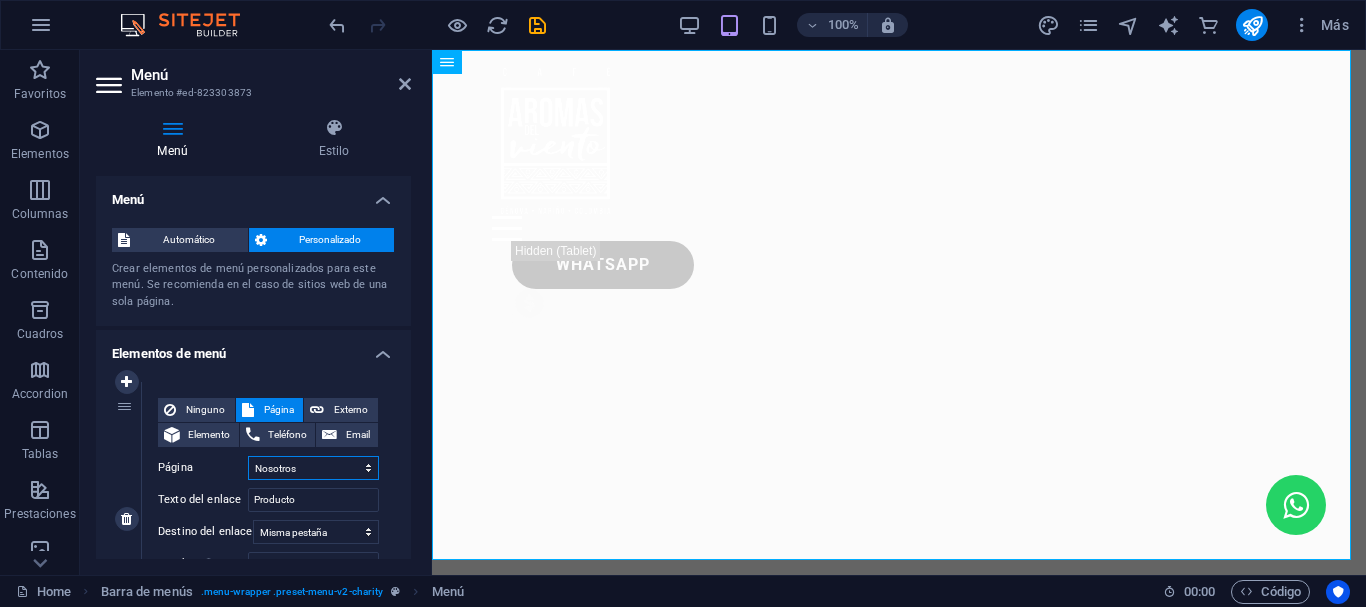 click on "Home Legal Notice Privacy Subpage Nosotros" at bounding box center [313, 468] 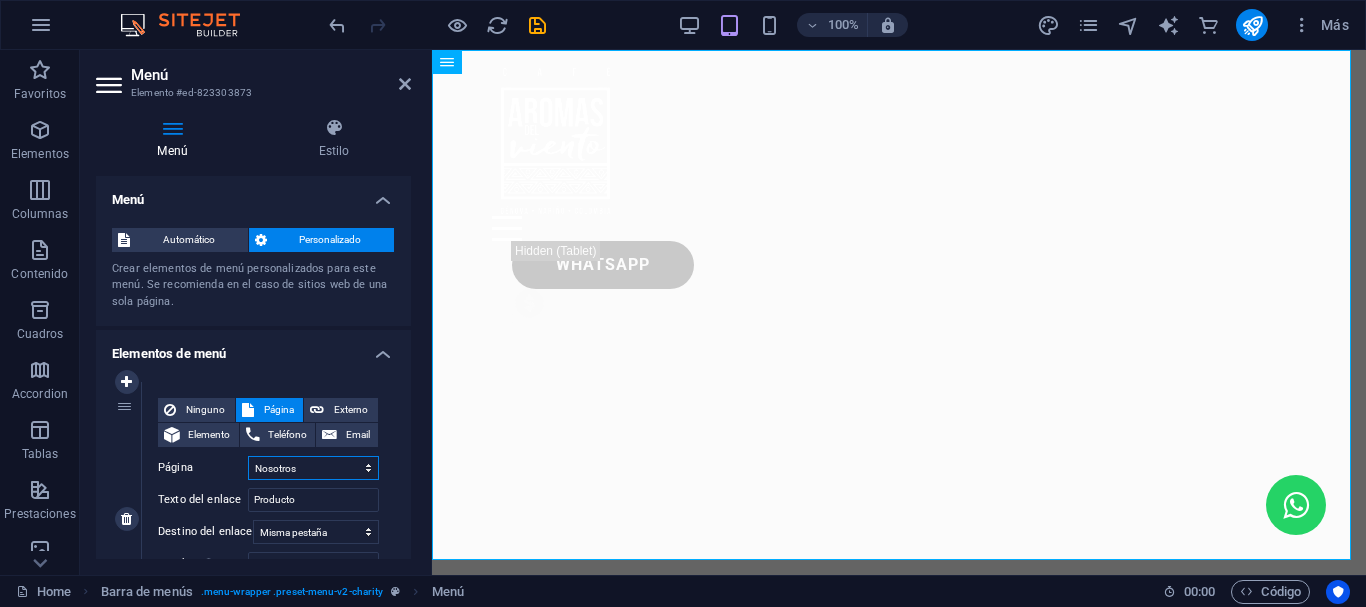 click on "Home Legal Notice Privacy Subpage Nosotros" at bounding box center (313, 468) 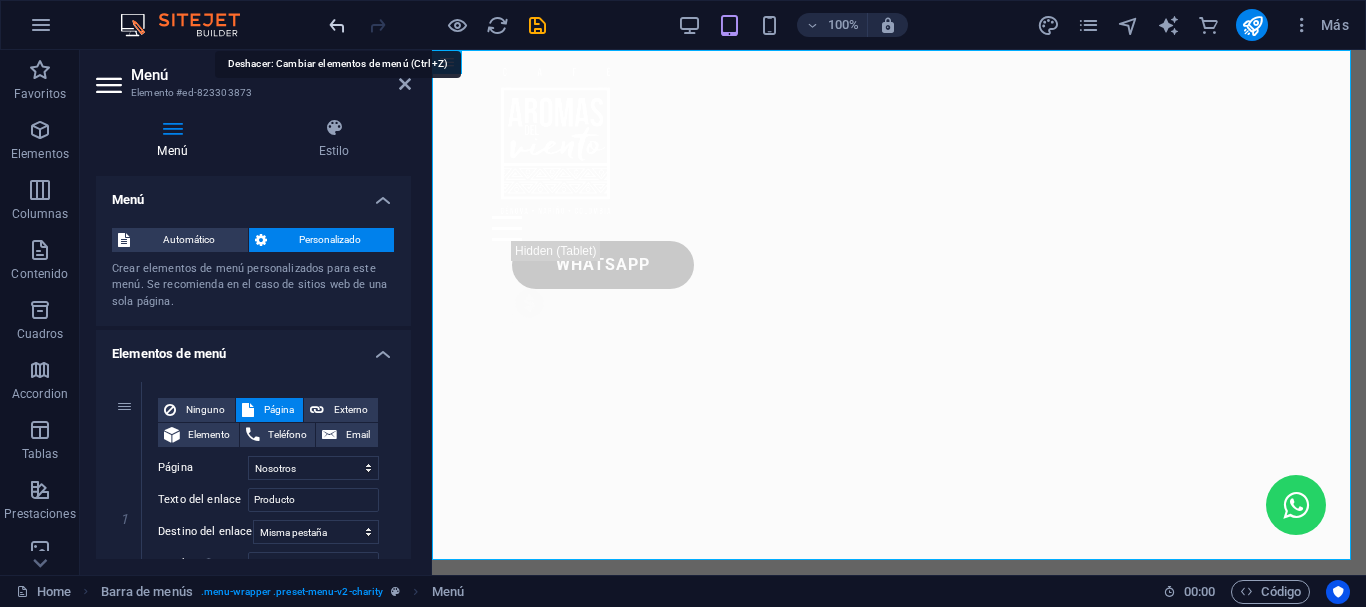click at bounding box center (337, 25) 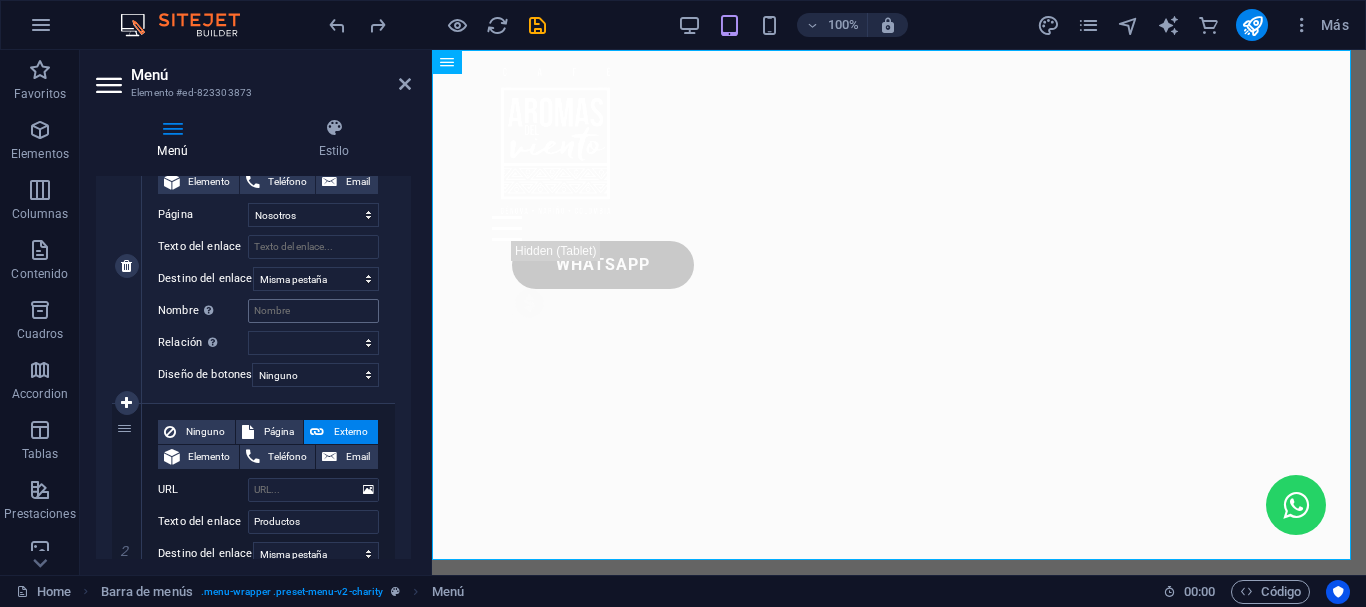 scroll, scrollTop: 0, scrollLeft: 0, axis: both 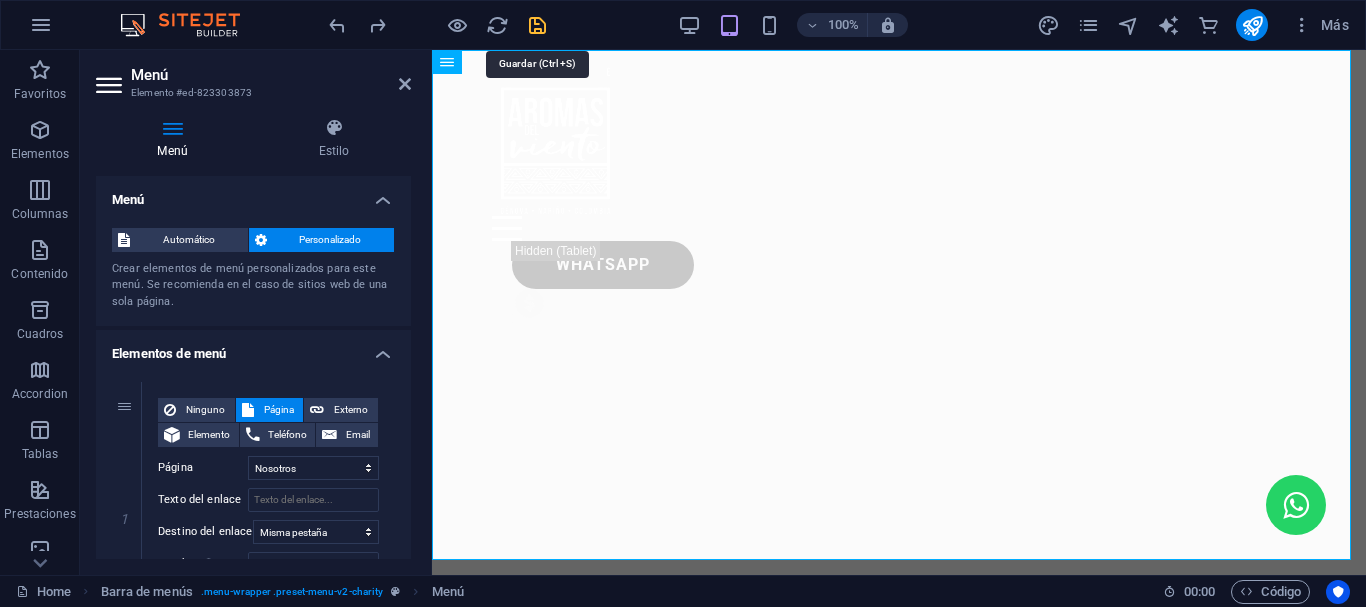 click at bounding box center (537, 25) 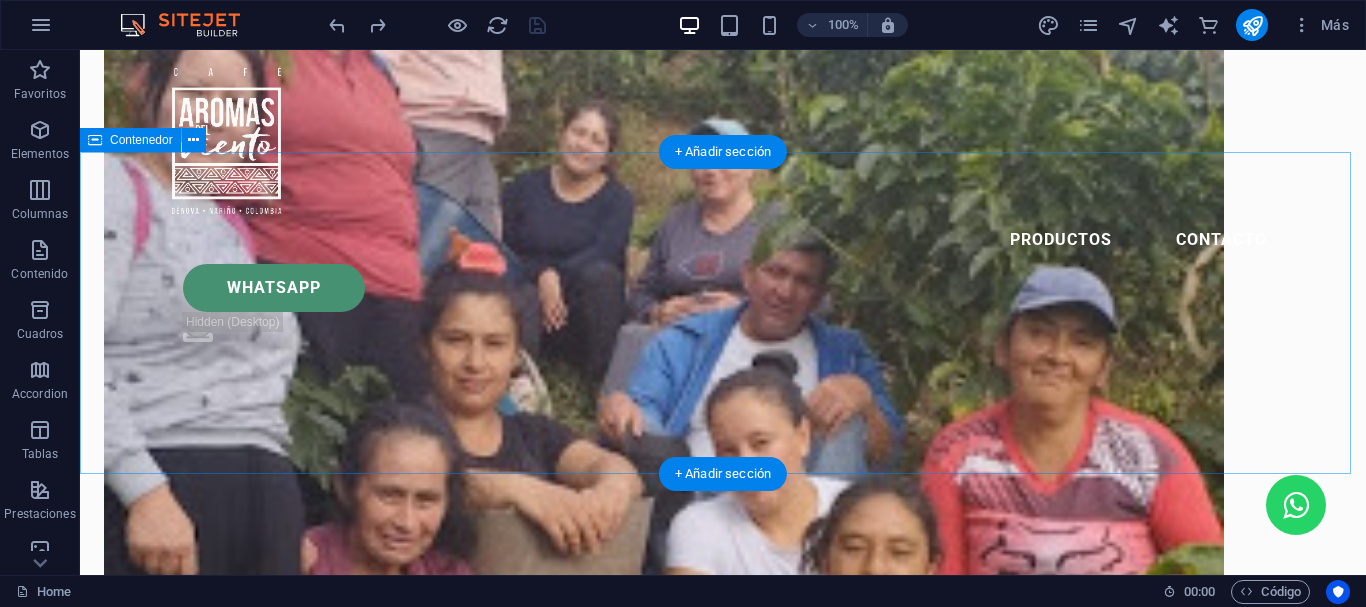 scroll, scrollTop: 1300, scrollLeft: 0, axis: vertical 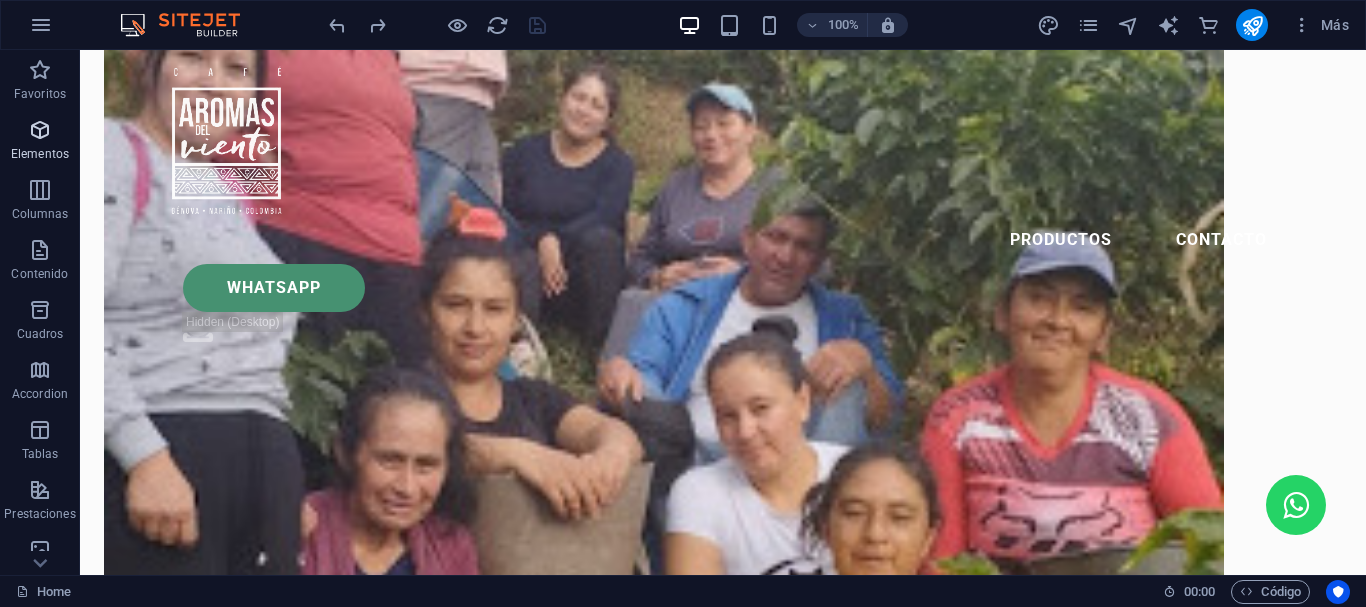 click at bounding box center (40, 130) 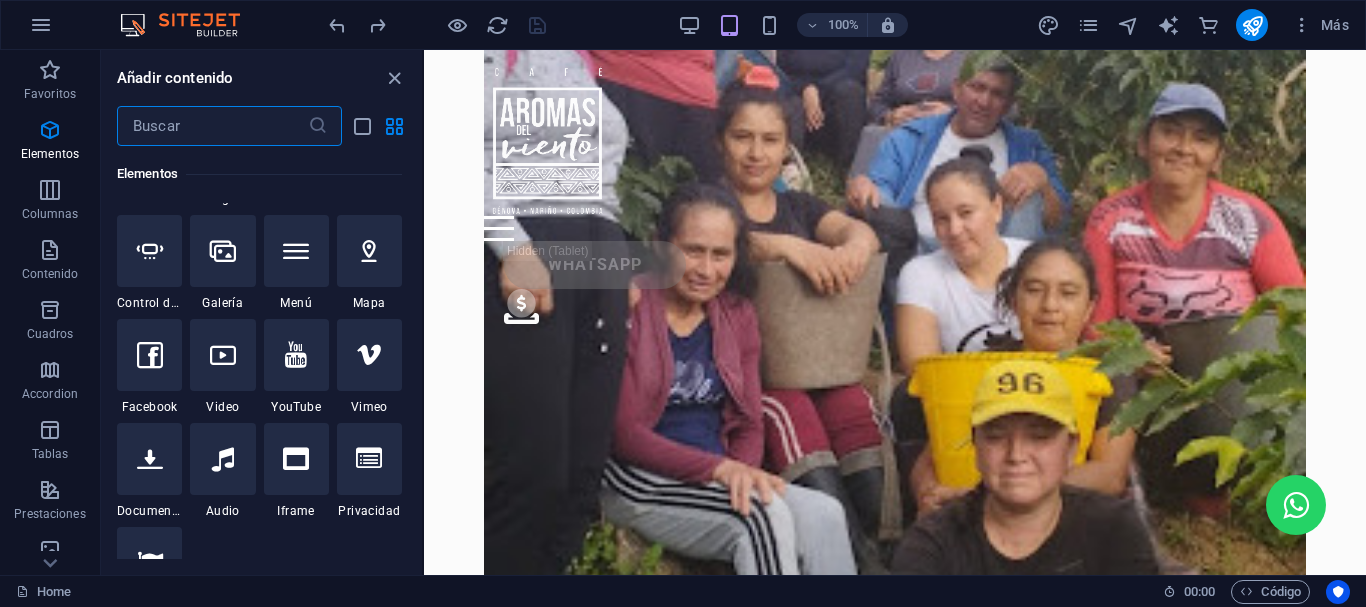 scroll, scrollTop: 577, scrollLeft: 0, axis: vertical 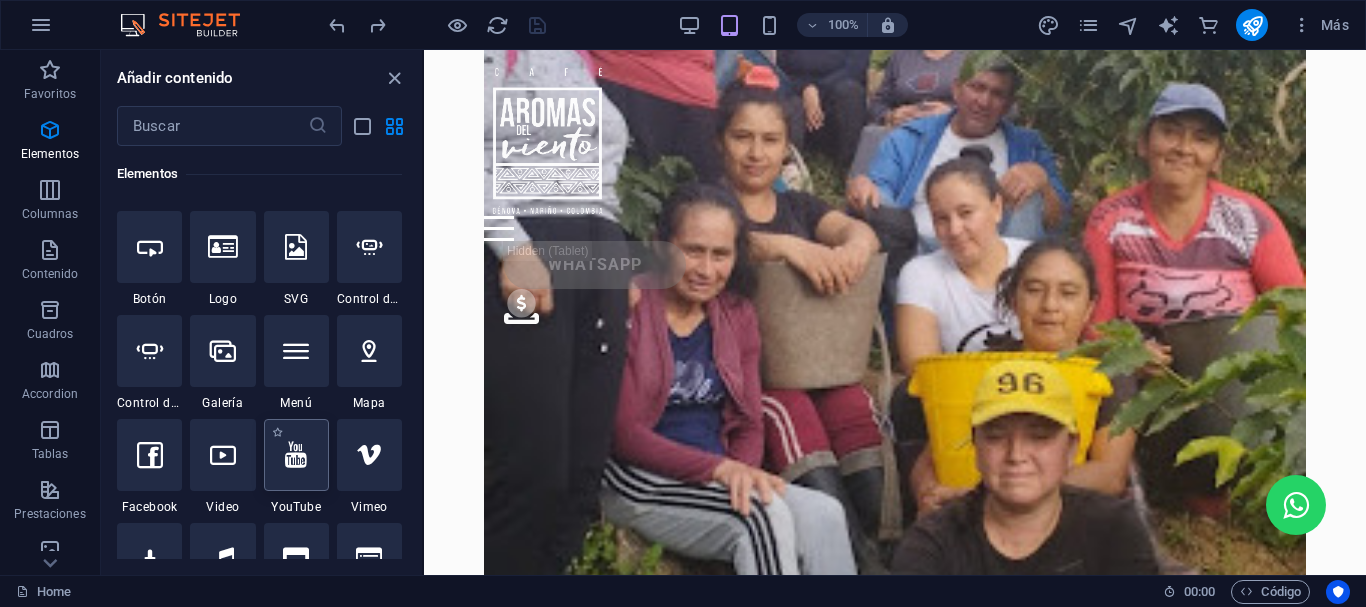 click at bounding box center [296, 455] 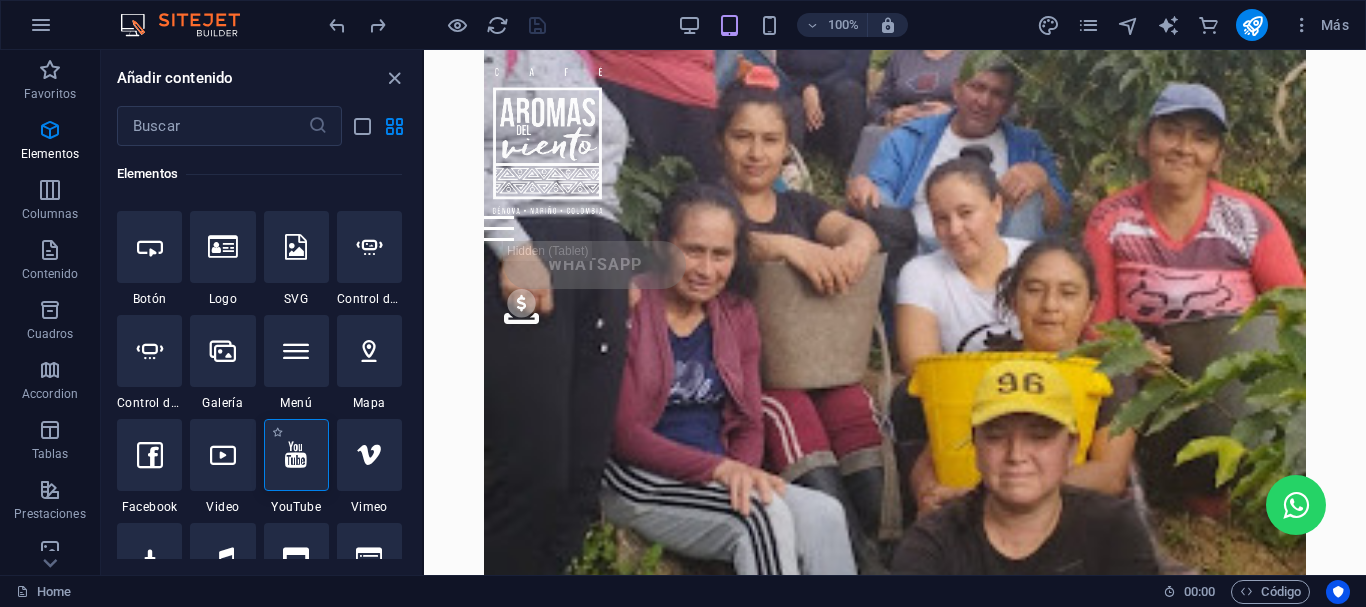 click at bounding box center [296, 455] 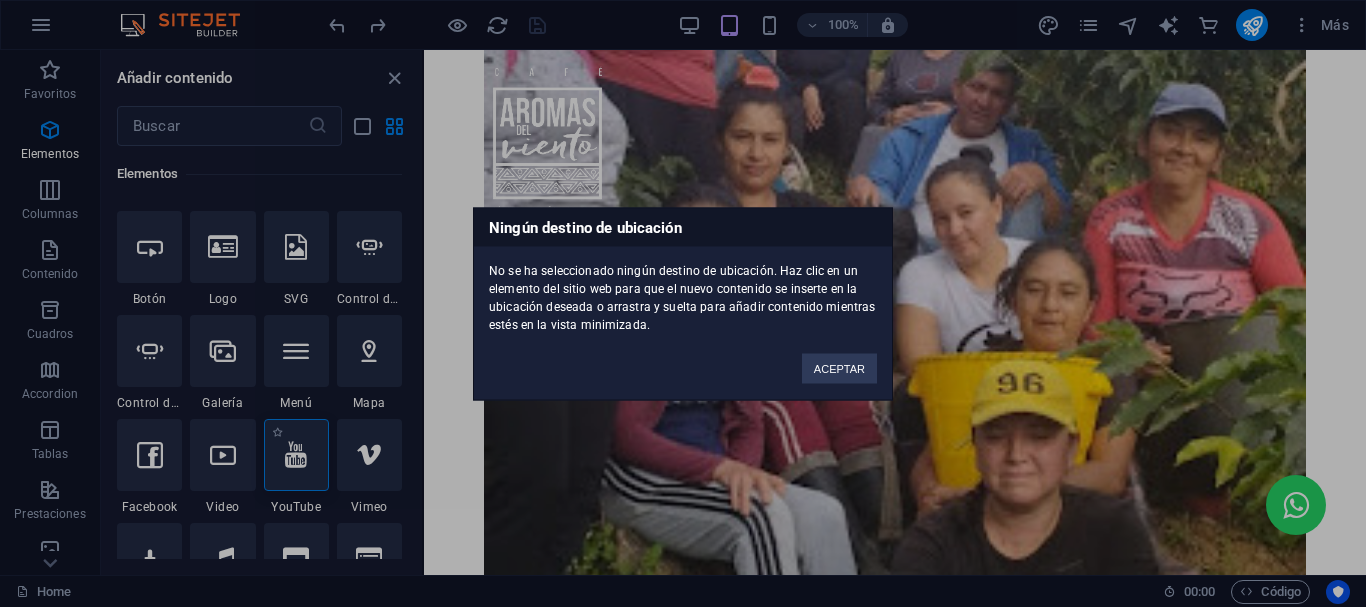 click on "Ningún destino de ubicación No se ha seleccionado ningún destino de ubicación. Haz clic en un elemento del sitio web para que el nuevo contenido se inserte en la ubicación deseada o arrastra y suelta para añadir contenido mientras estés en la vista minimizada. ACEPTAR" at bounding box center [683, 303] 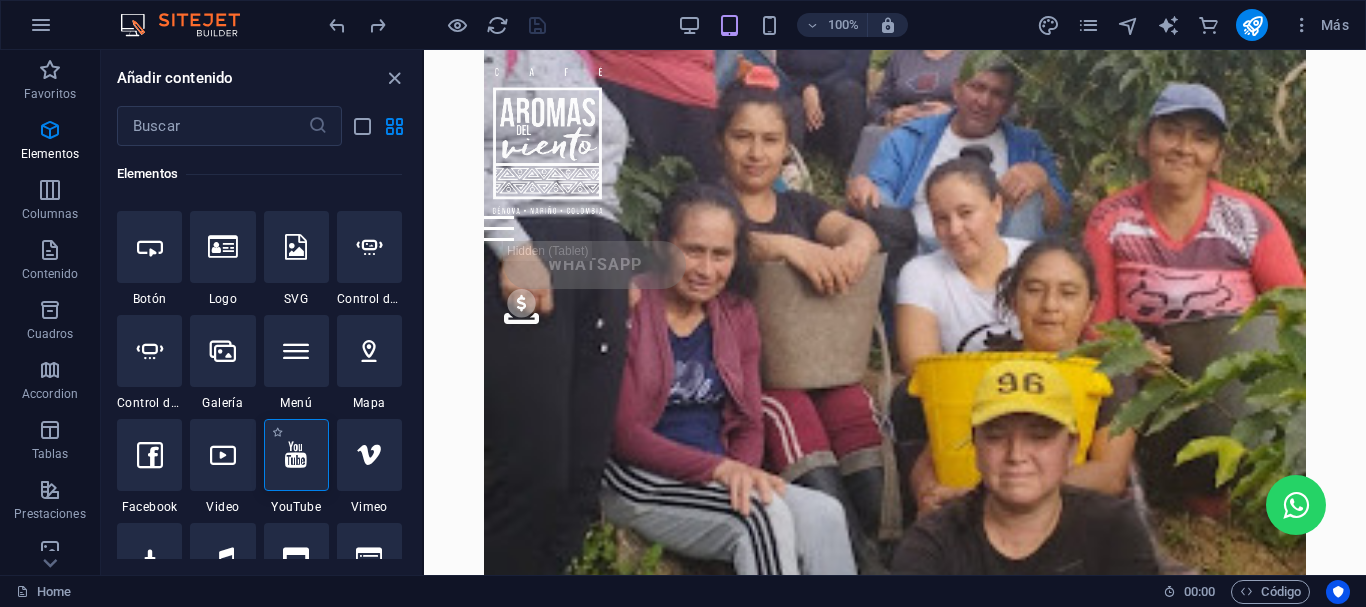 click at bounding box center (296, 455) 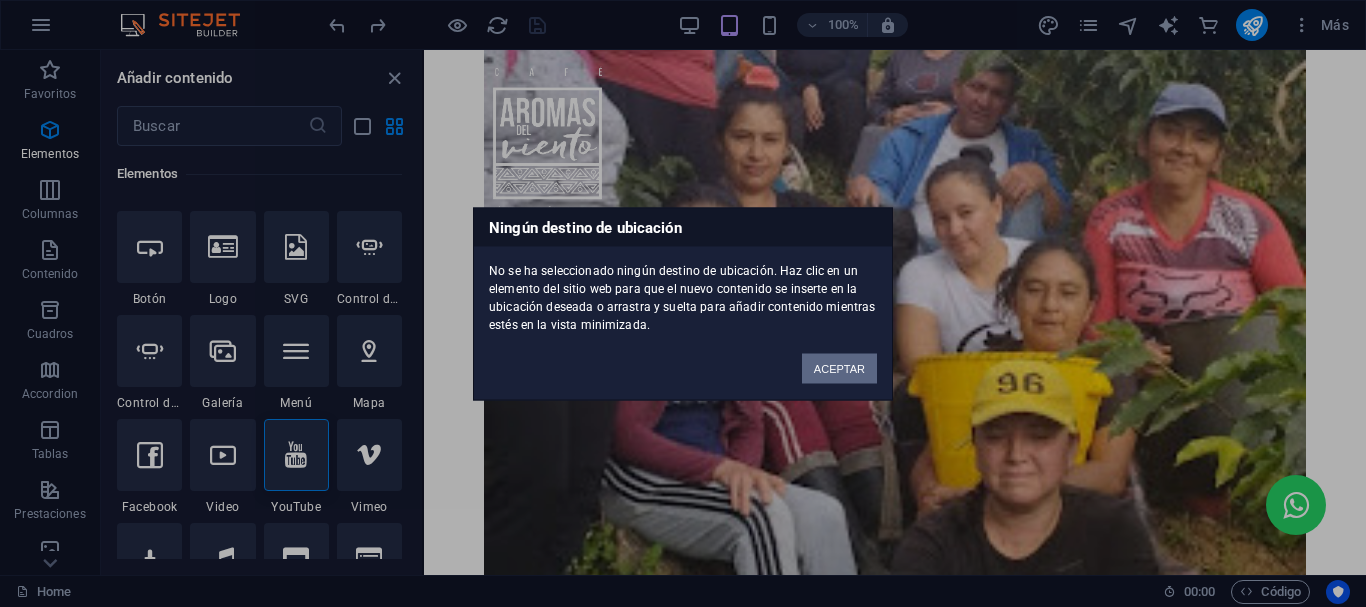 click on "ACEPTAR" at bounding box center (839, 368) 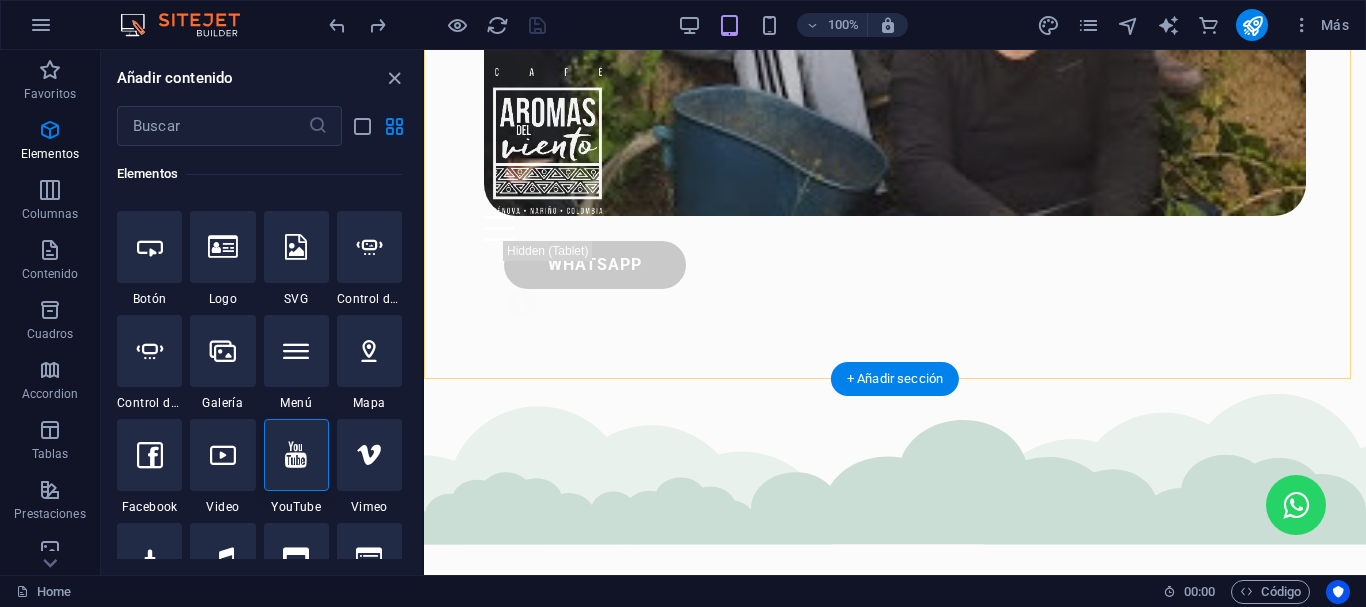 scroll, scrollTop: 2100, scrollLeft: 0, axis: vertical 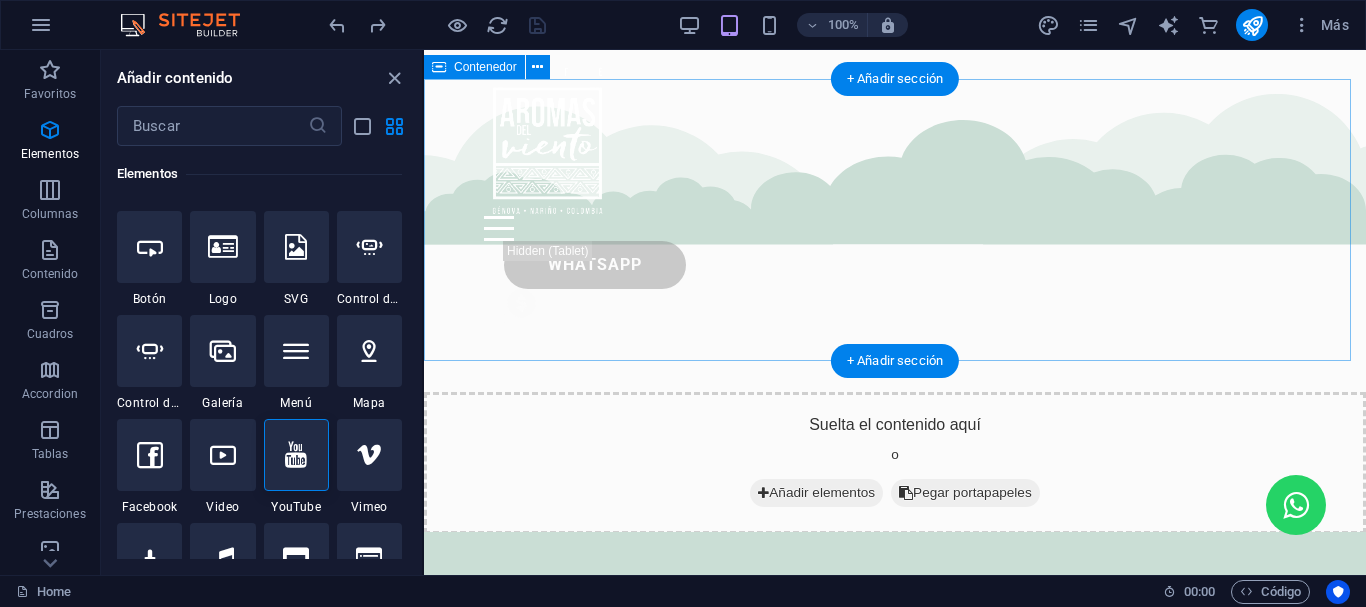 click on "Suelta el contenido aquí o  Añadir elementos  Pegar portapapeles" at bounding box center [895, 463] 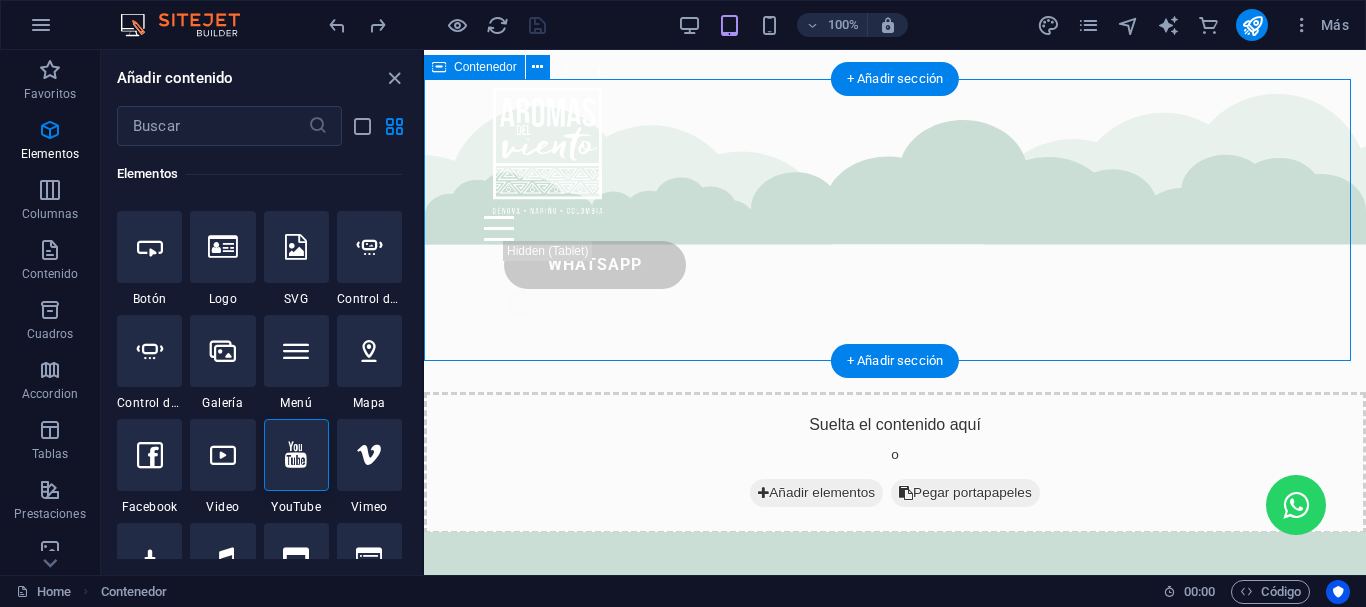 click on "Suelta el contenido aquí o  Añadir elementos  Pegar portapapeles" at bounding box center (895, 463) 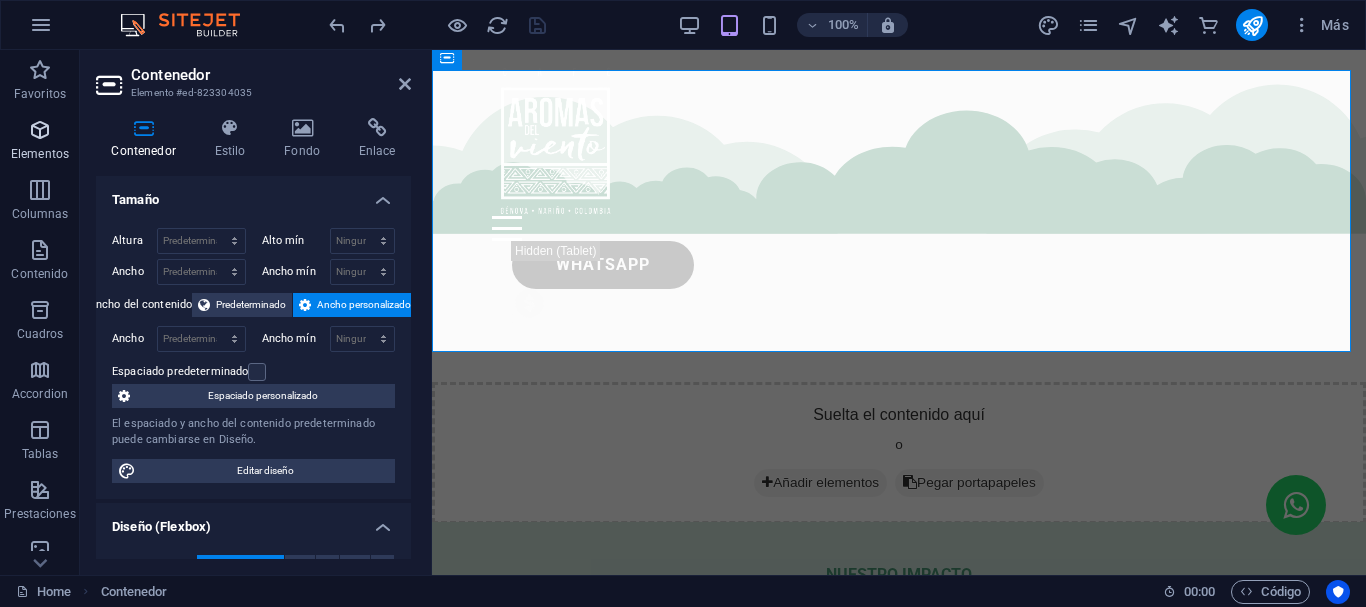 click at bounding box center [40, 130] 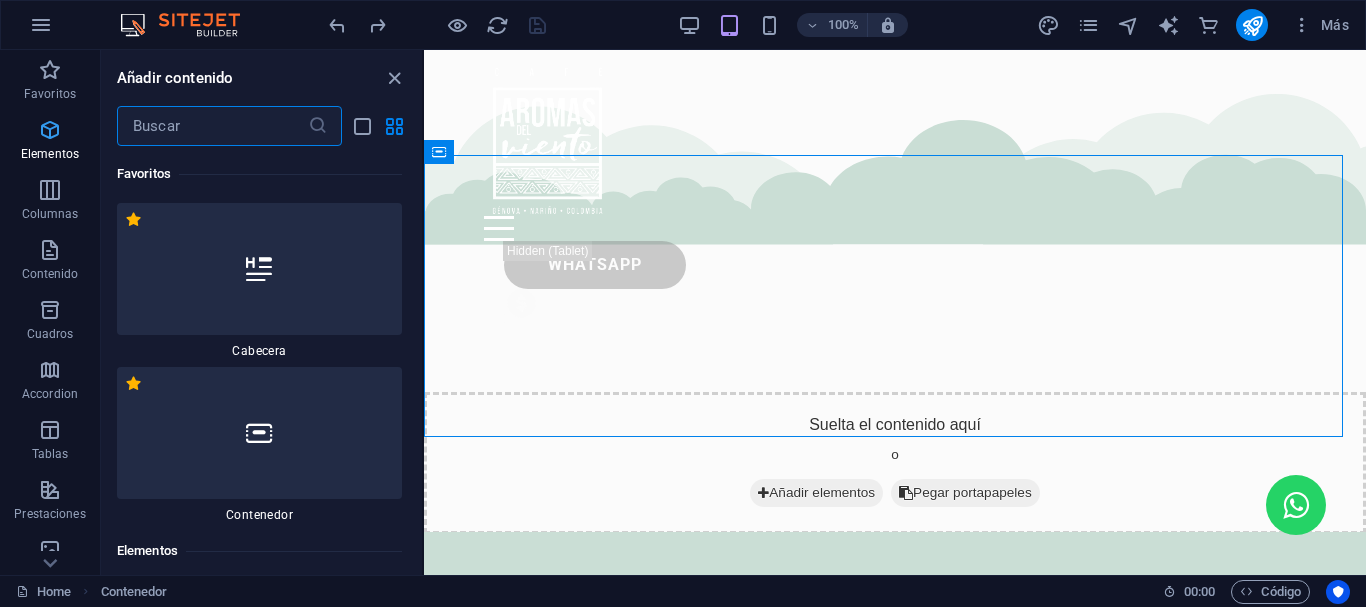 scroll, scrollTop: 2015, scrollLeft: 0, axis: vertical 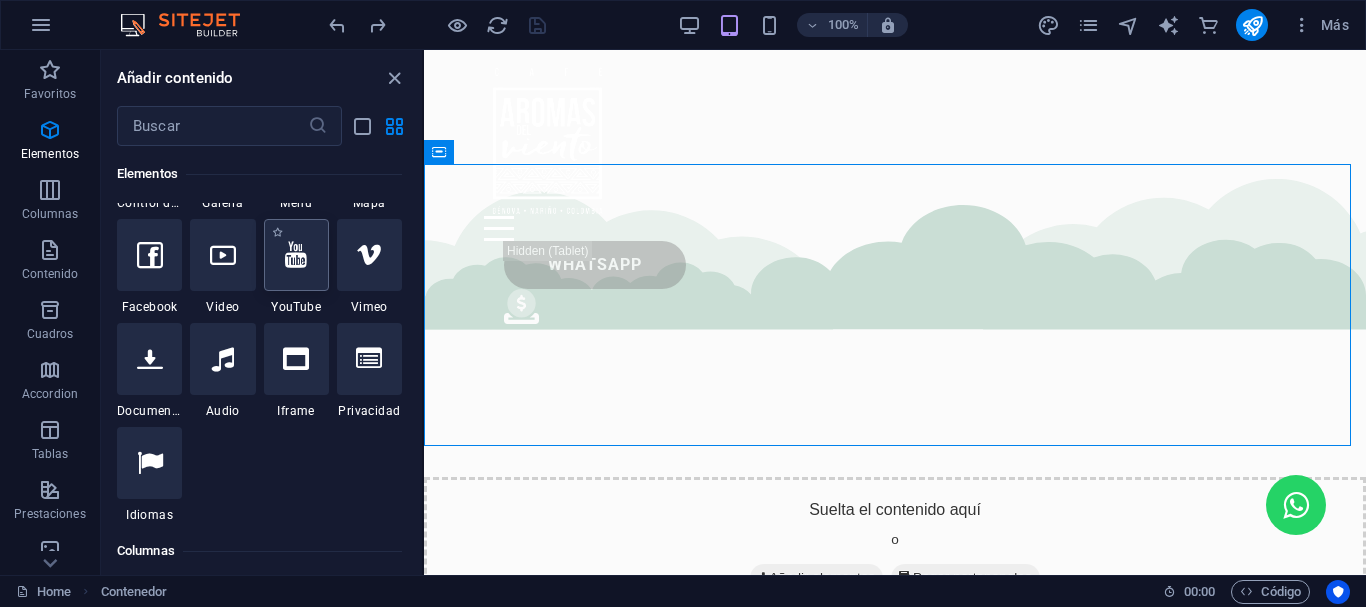 click at bounding box center [296, 255] 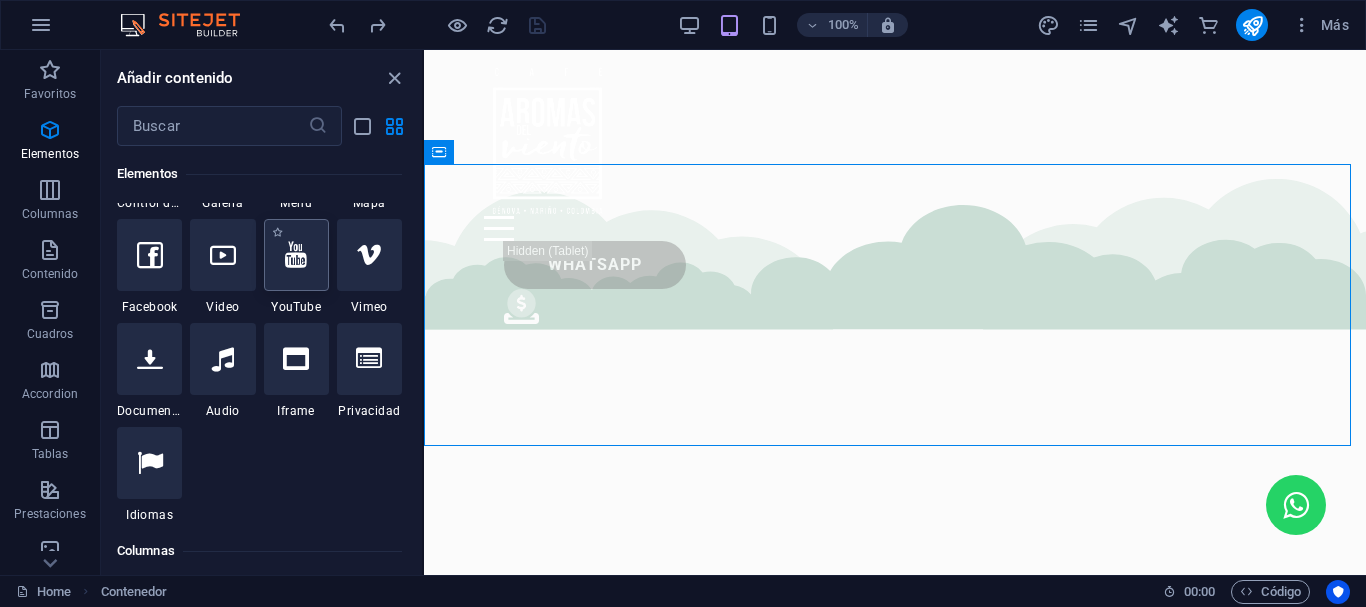 select on "ar16_9" 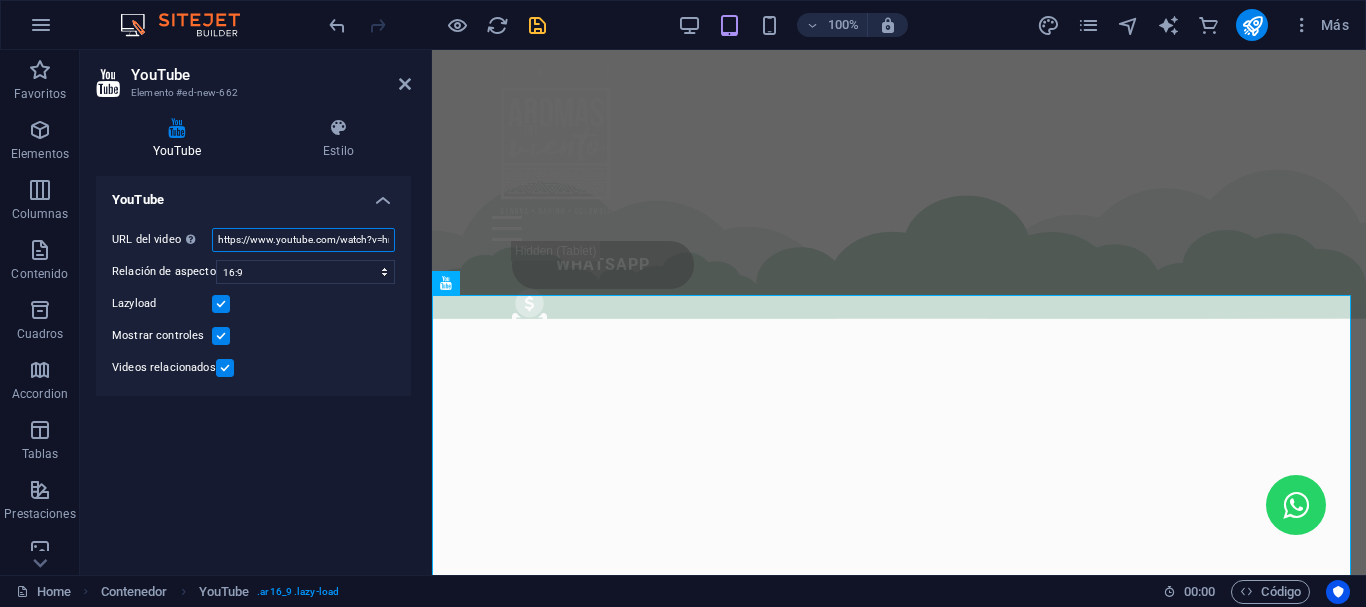 click on "https://www.youtube.com/watch?v=hnoviHgPHkY" at bounding box center (303, 240) 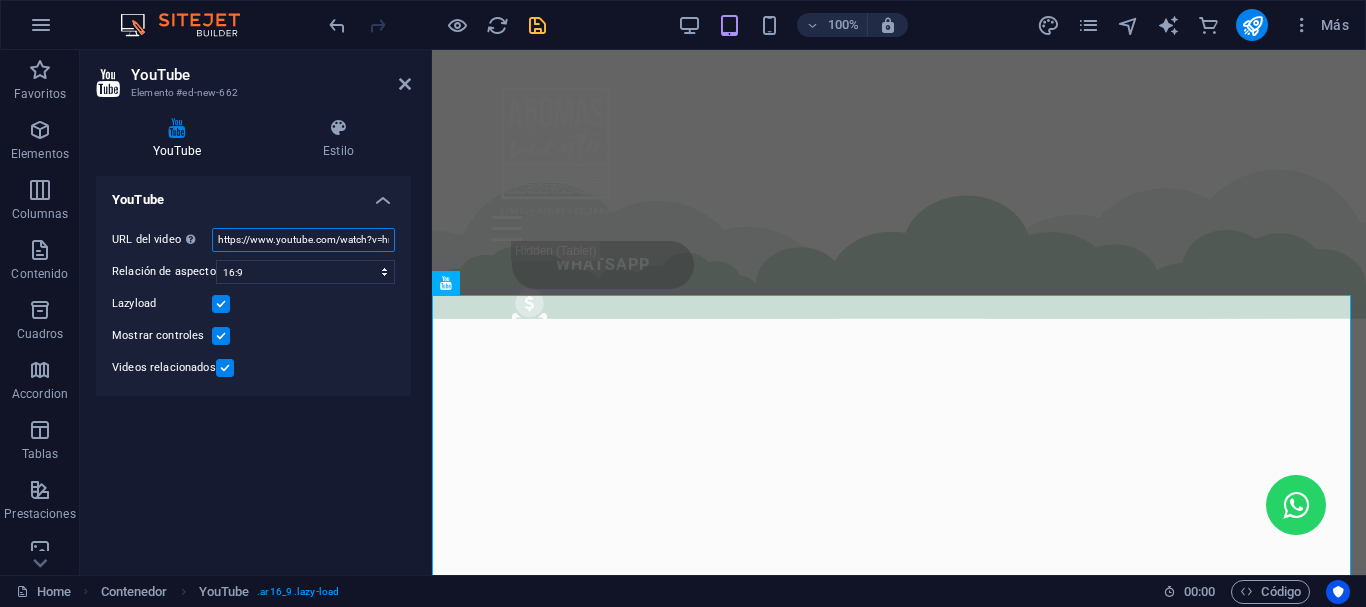 click on "https://www.youtube.com/watch?v=hnoviHgPHkY" at bounding box center [303, 240] 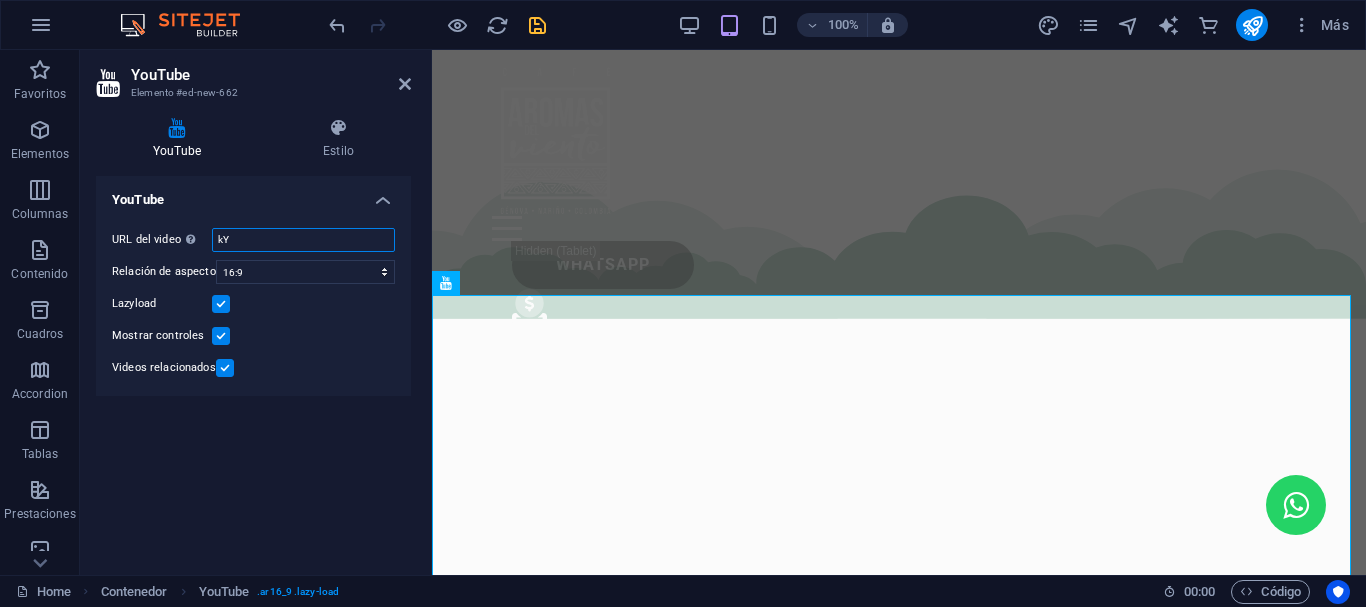 type on "Y" 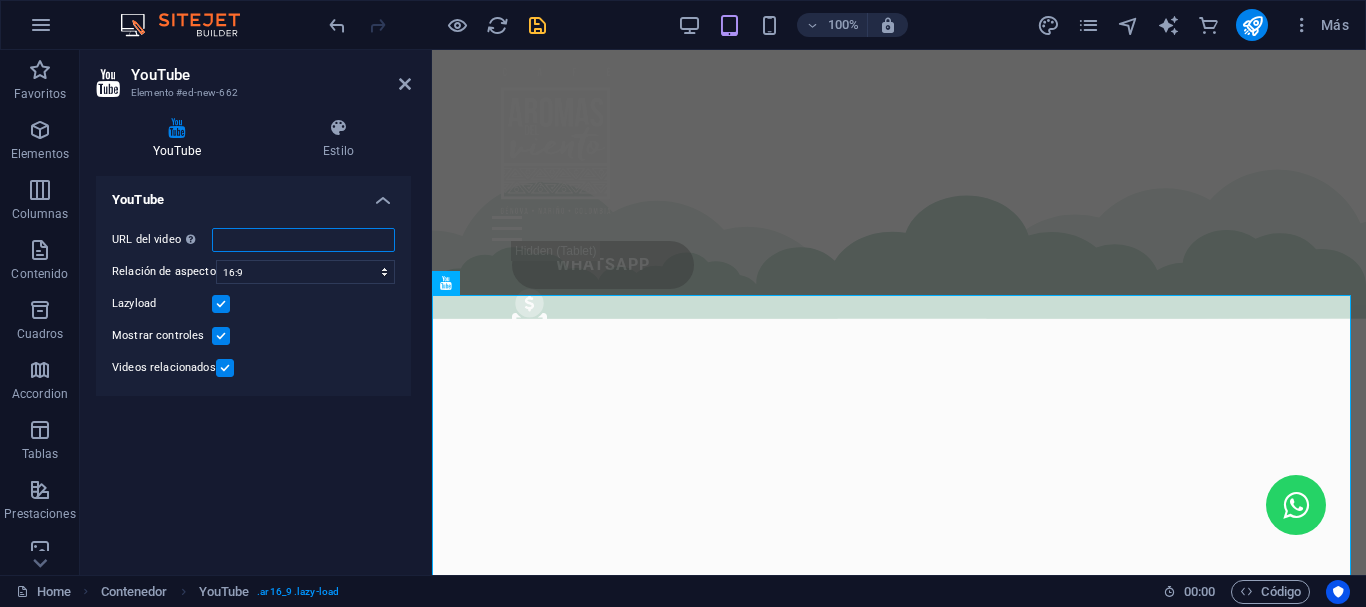 paste on "https://youtu.be/tTb49VtEjbI" 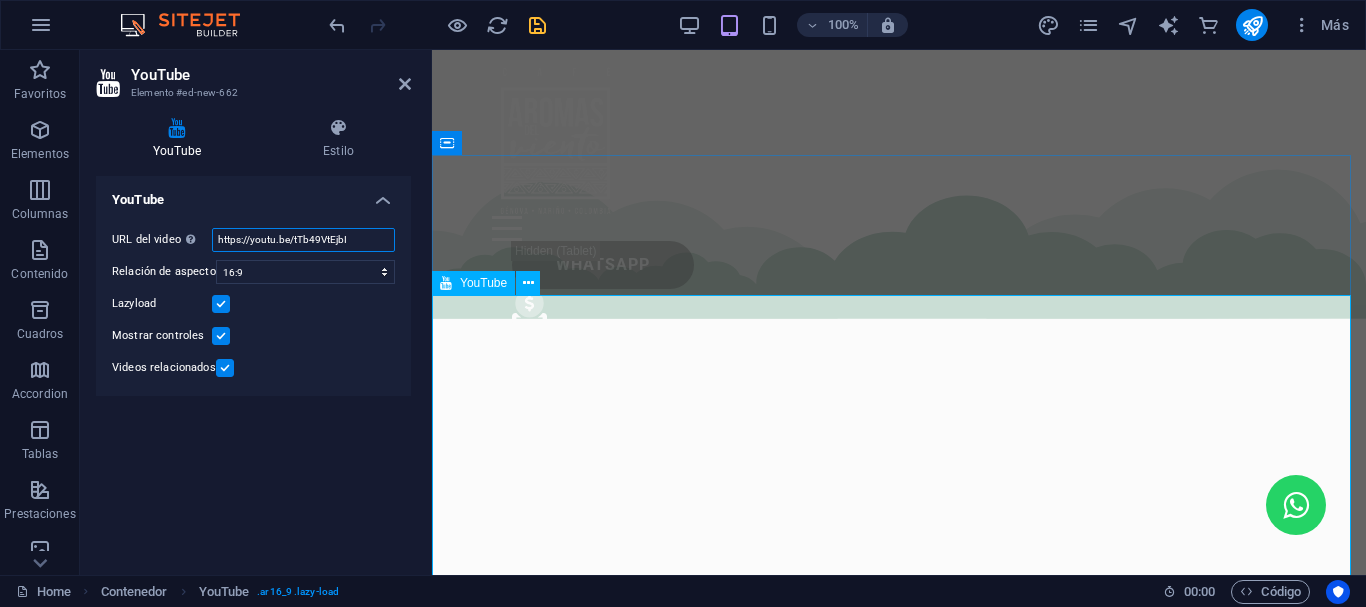 type on "https://youtu.be/tTb49VtEjbI" 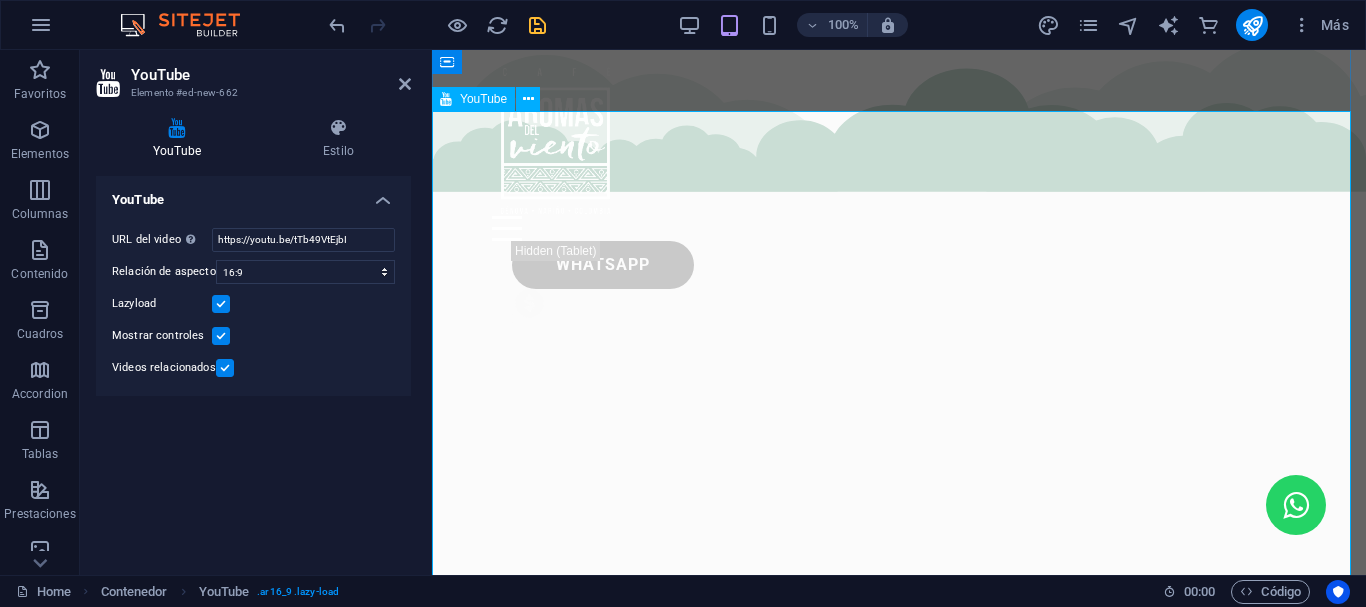scroll, scrollTop: 2115, scrollLeft: 0, axis: vertical 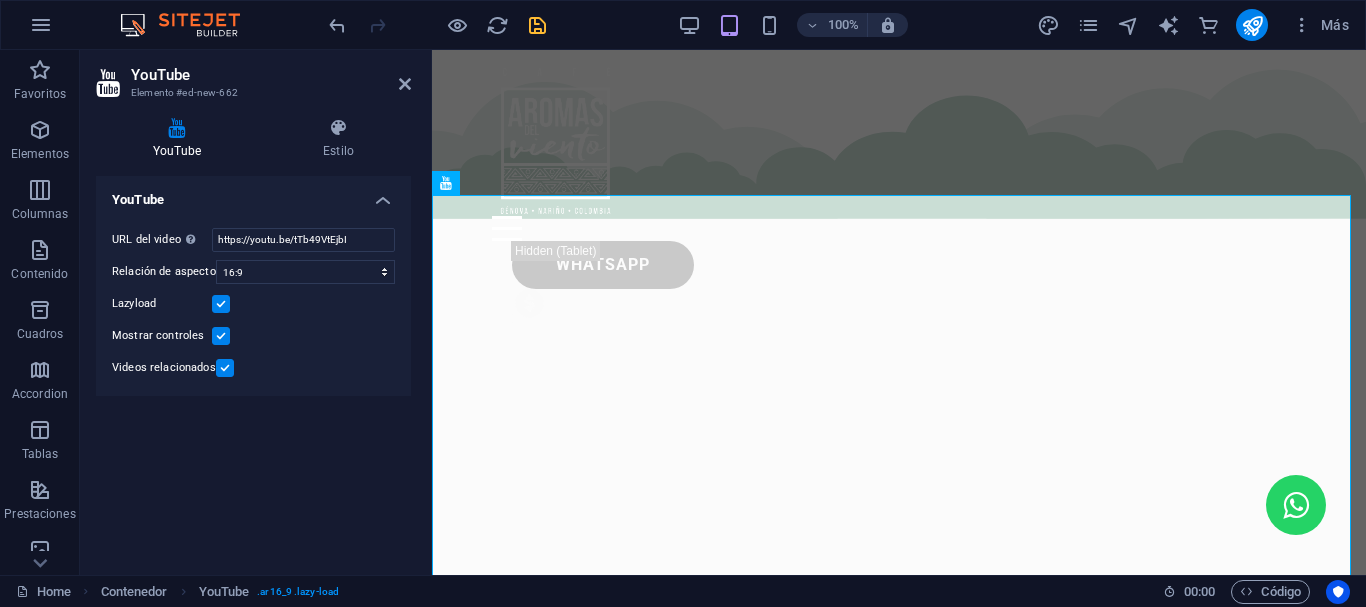 click on "YouTube Elemento #ed-new-662" at bounding box center (253, 76) 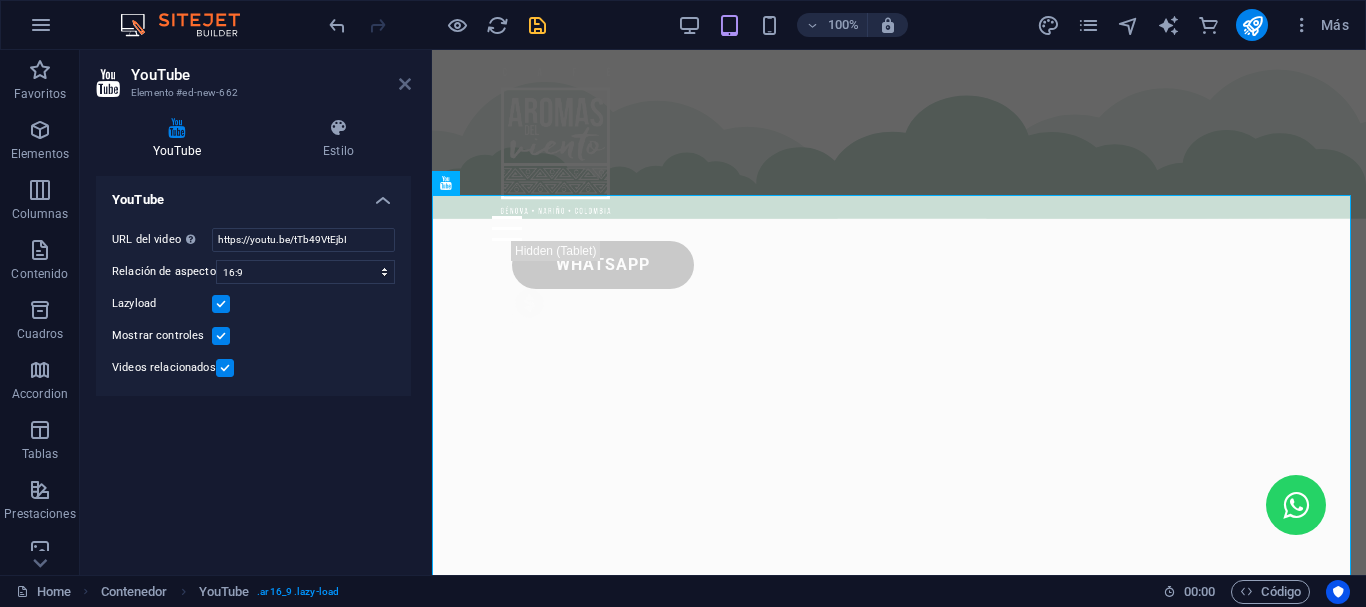 click at bounding box center (405, 84) 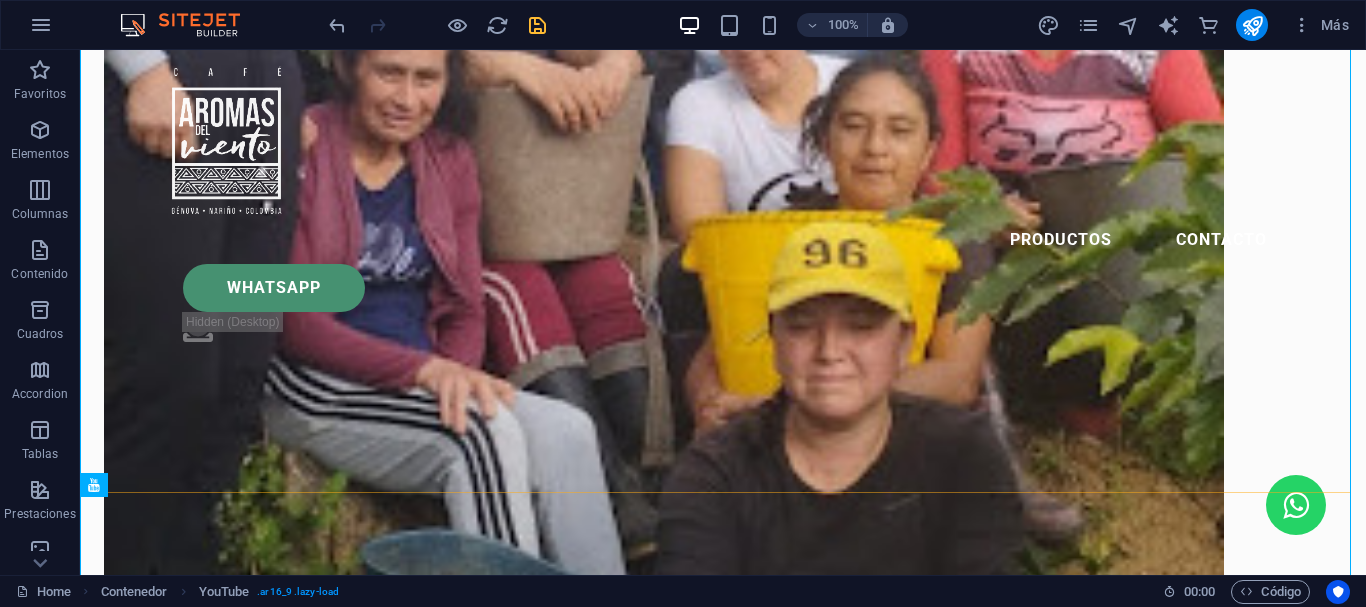scroll, scrollTop: 1715, scrollLeft: 0, axis: vertical 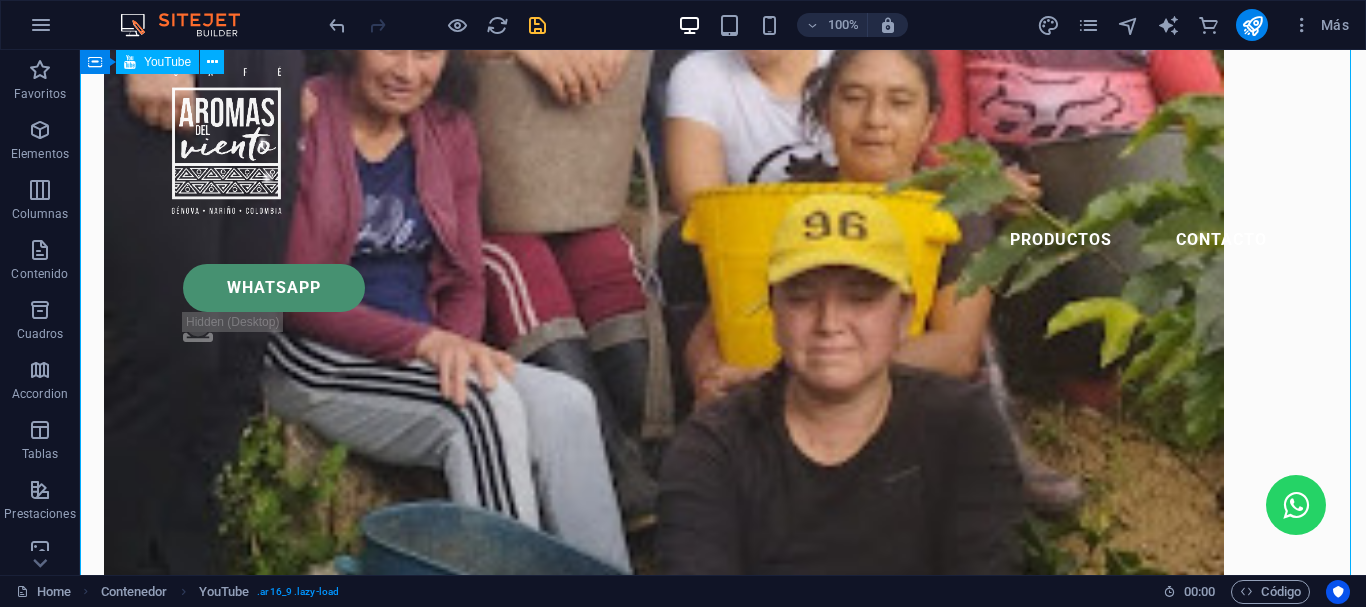 click at bounding box center (723, 1665) 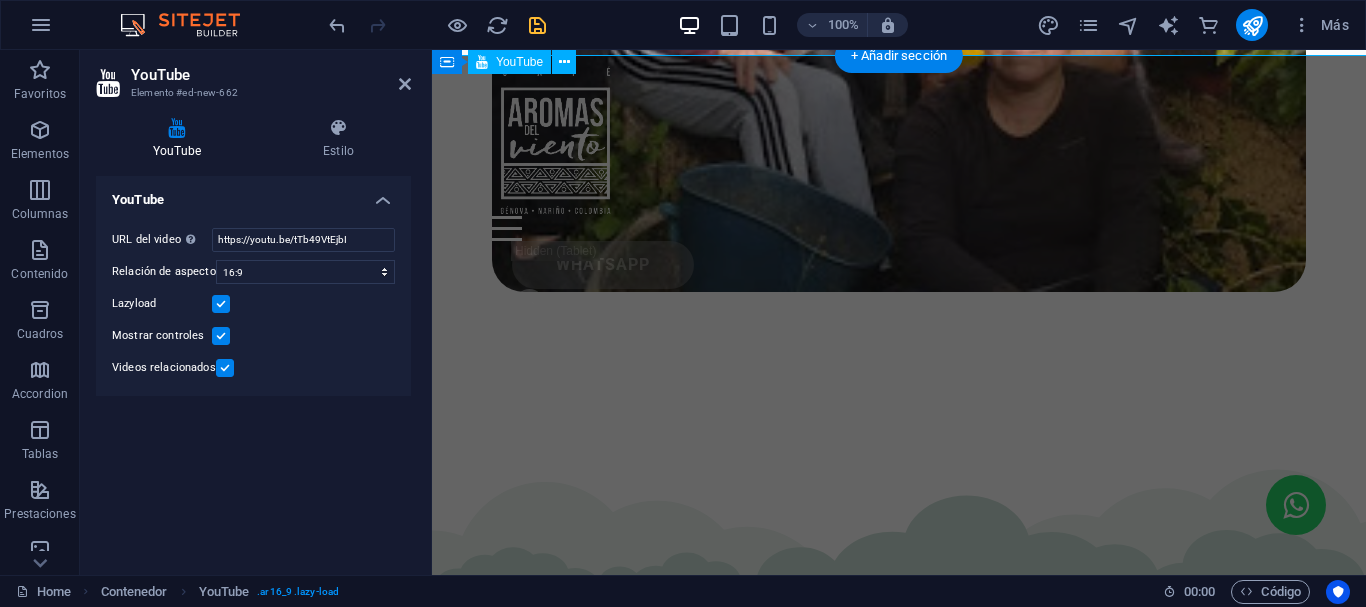 scroll, scrollTop: 2278, scrollLeft: 0, axis: vertical 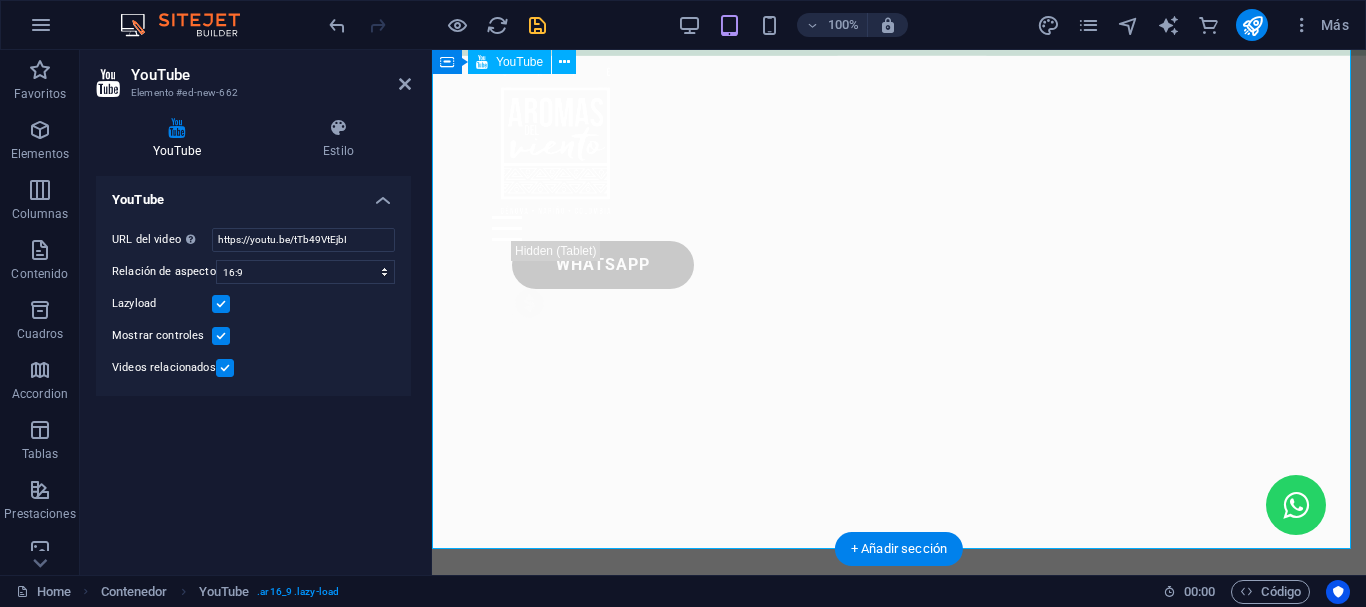 click at bounding box center (899, 466) 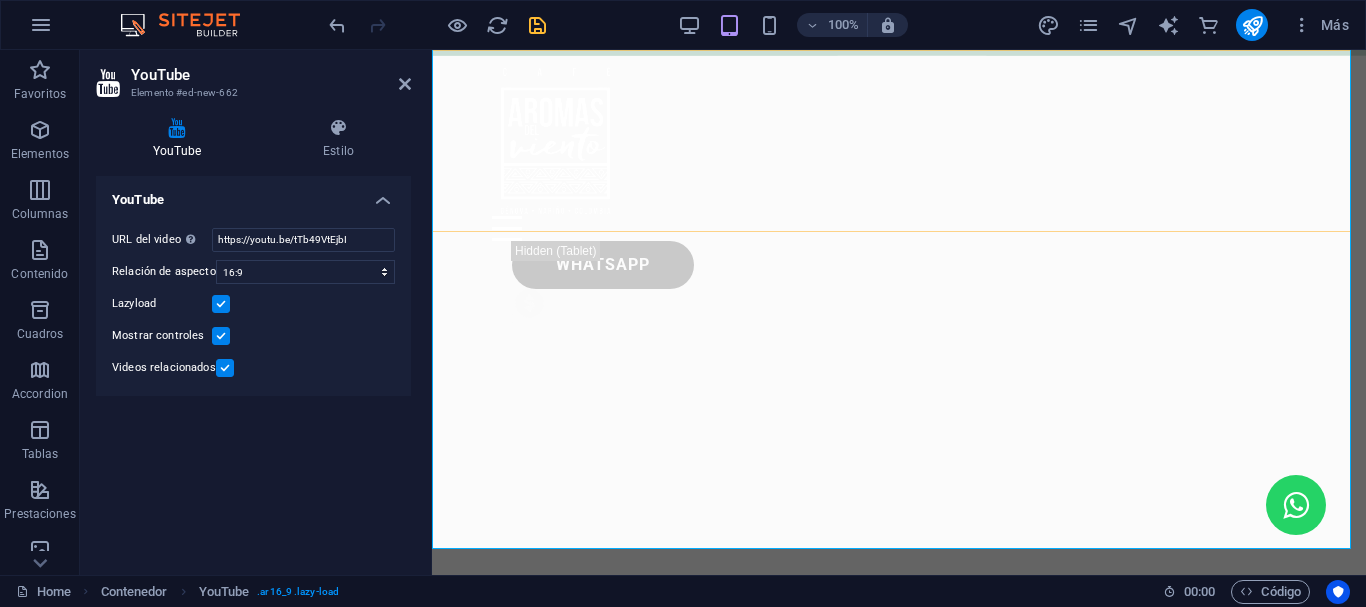 click on "Productos Contacto Whatsapp .fa-secondary{opacity:.4}" at bounding box center [899, 199] 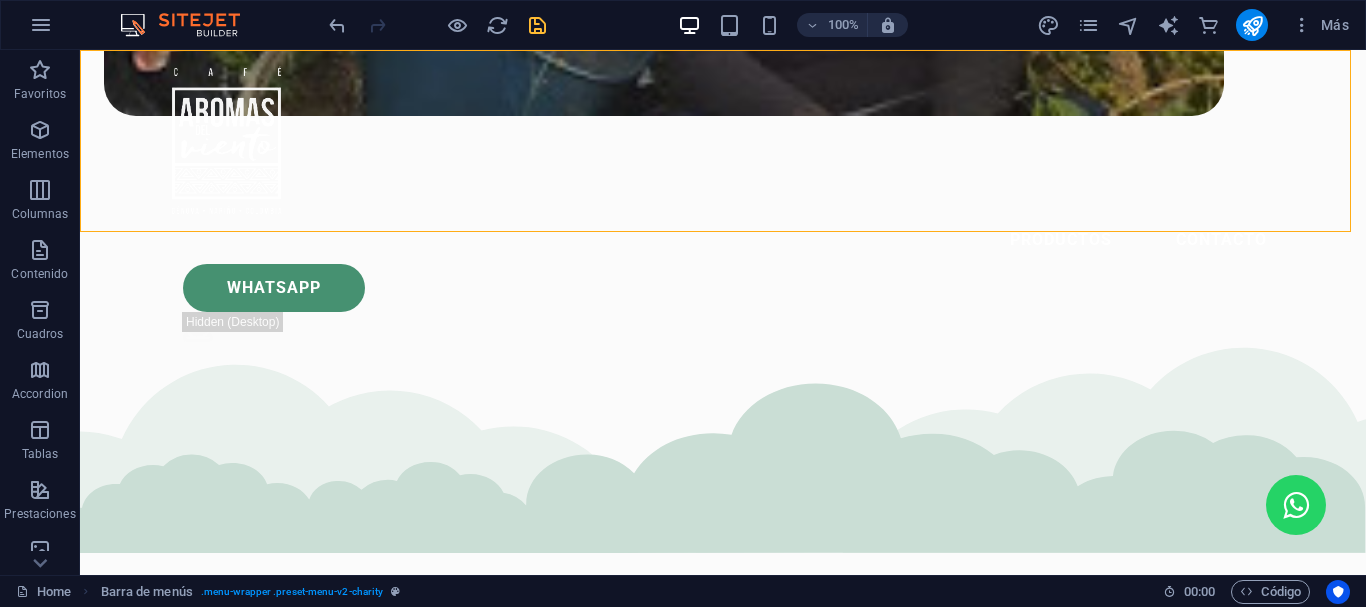 scroll, scrollTop: 1715, scrollLeft: 0, axis: vertical 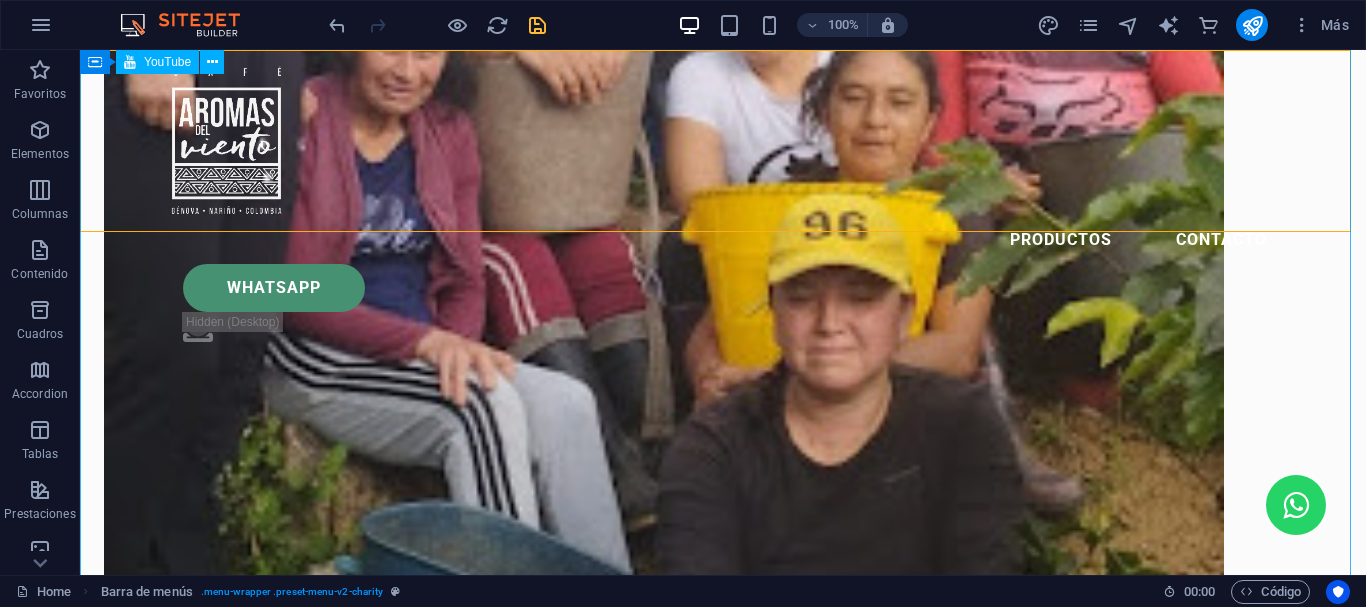 click at bounding box center [723, 1665] 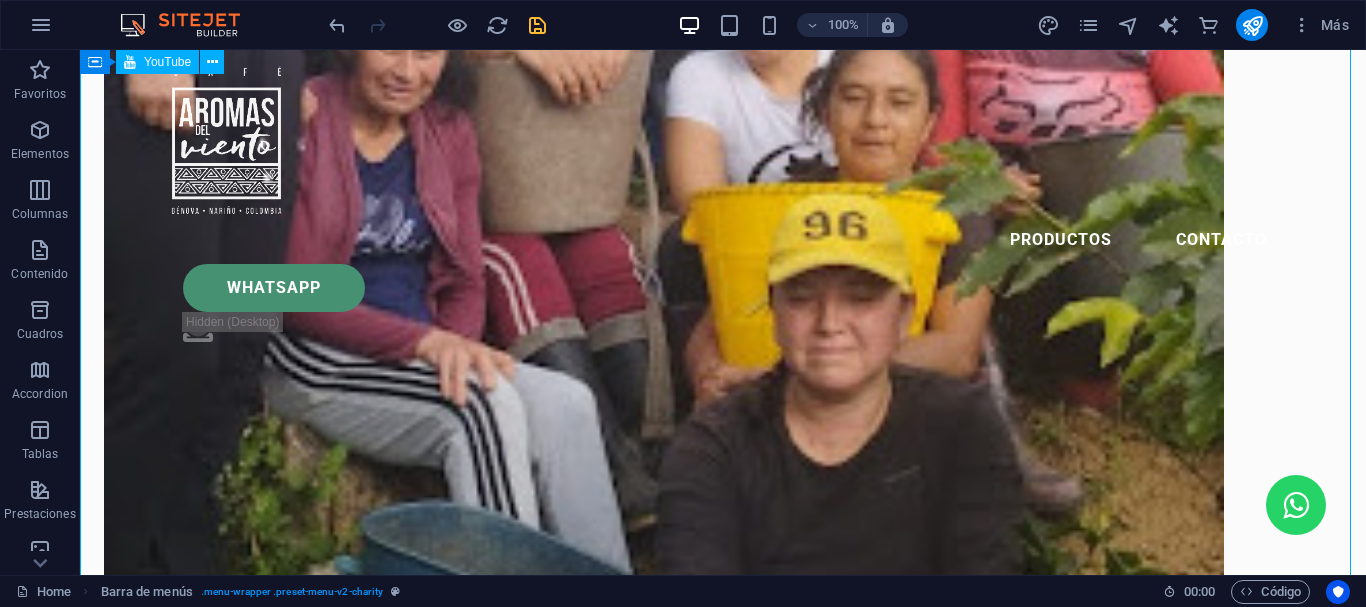 click at bounding box center (723, 1665) 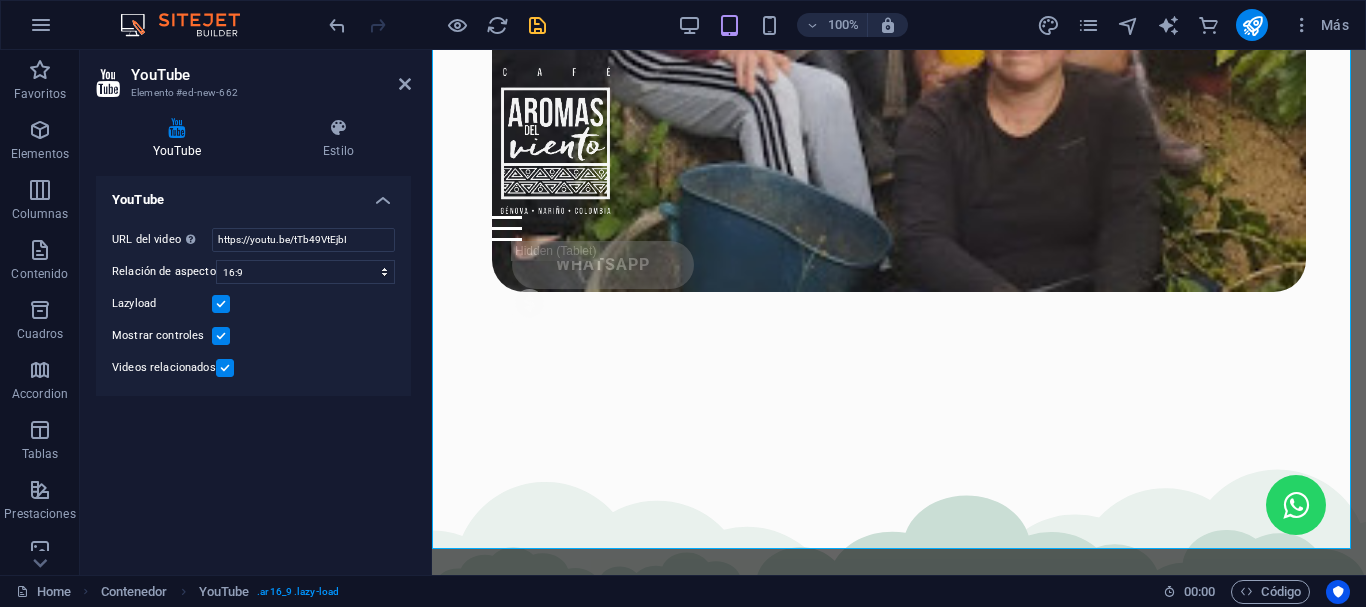 scroll, scrollTop: 2278, scrollLeft: 0, axis: vertical 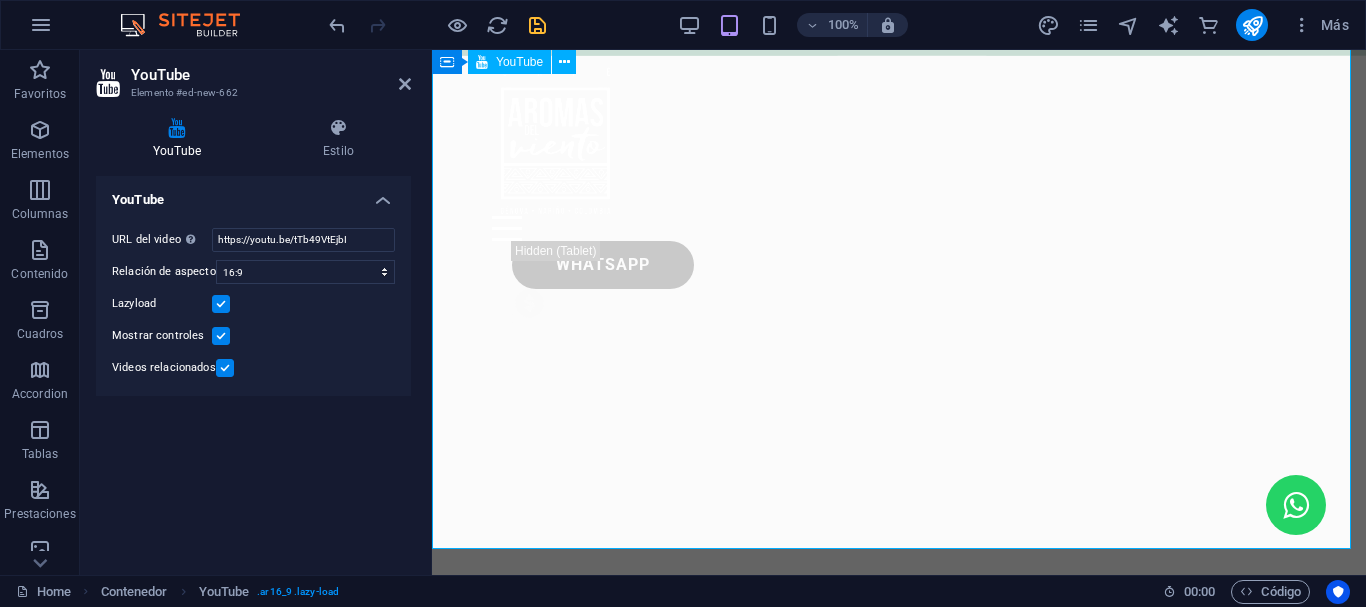 click at bounding box center [899, 466] 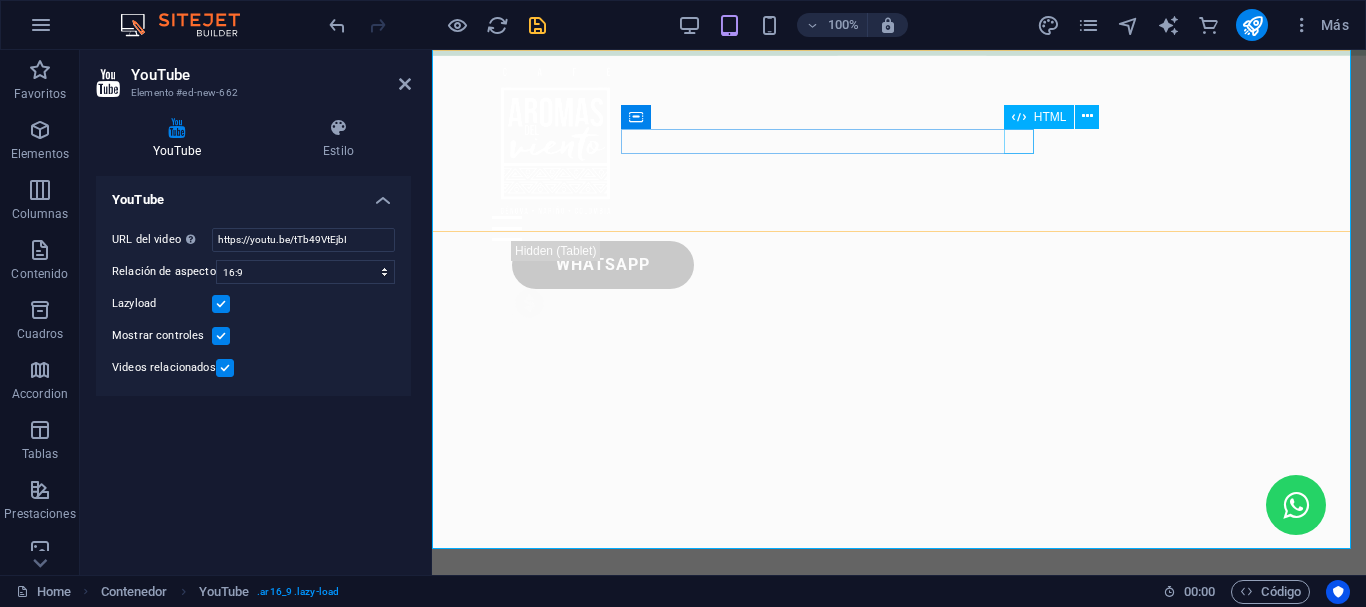 click at bounding box center (899, 228) 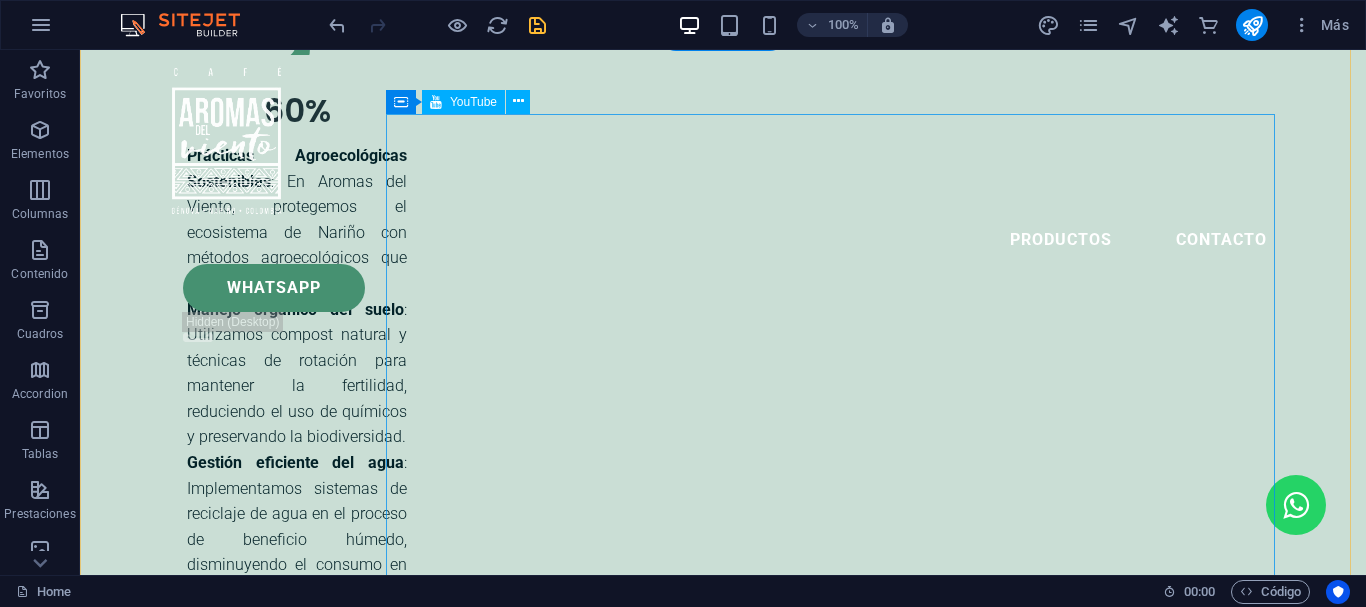 scroll, scrollTop: 4700, scrollLeft: 0, axis: vertical 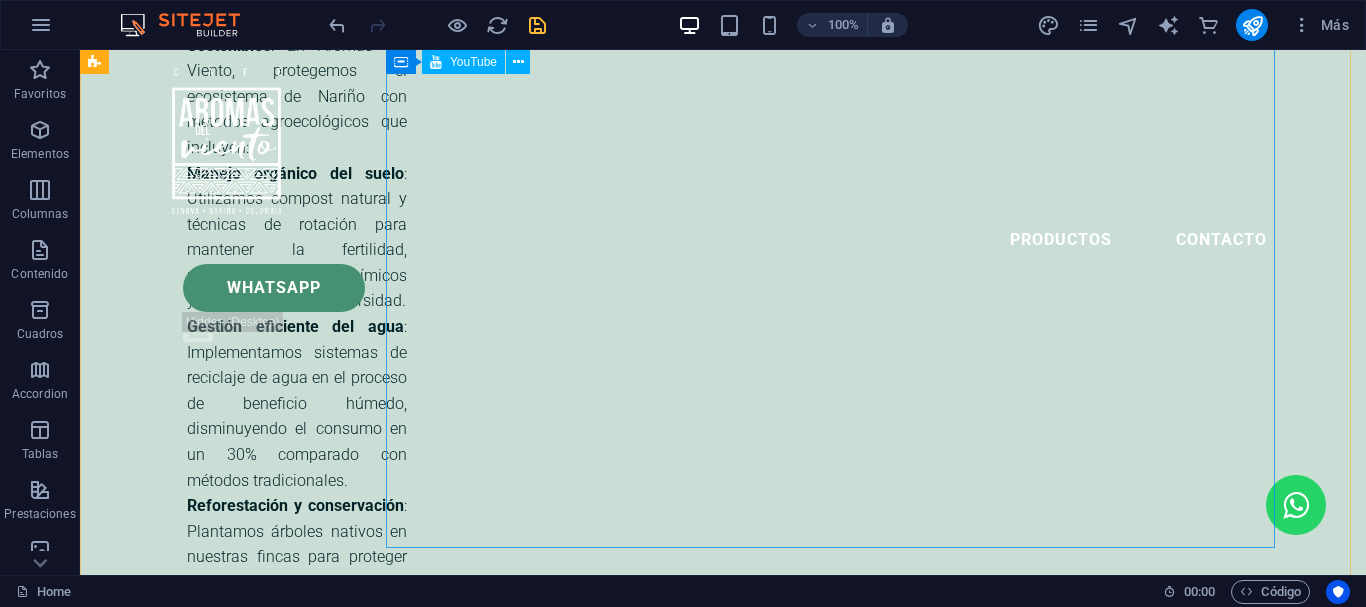 click at bounding box center [664, 4533] 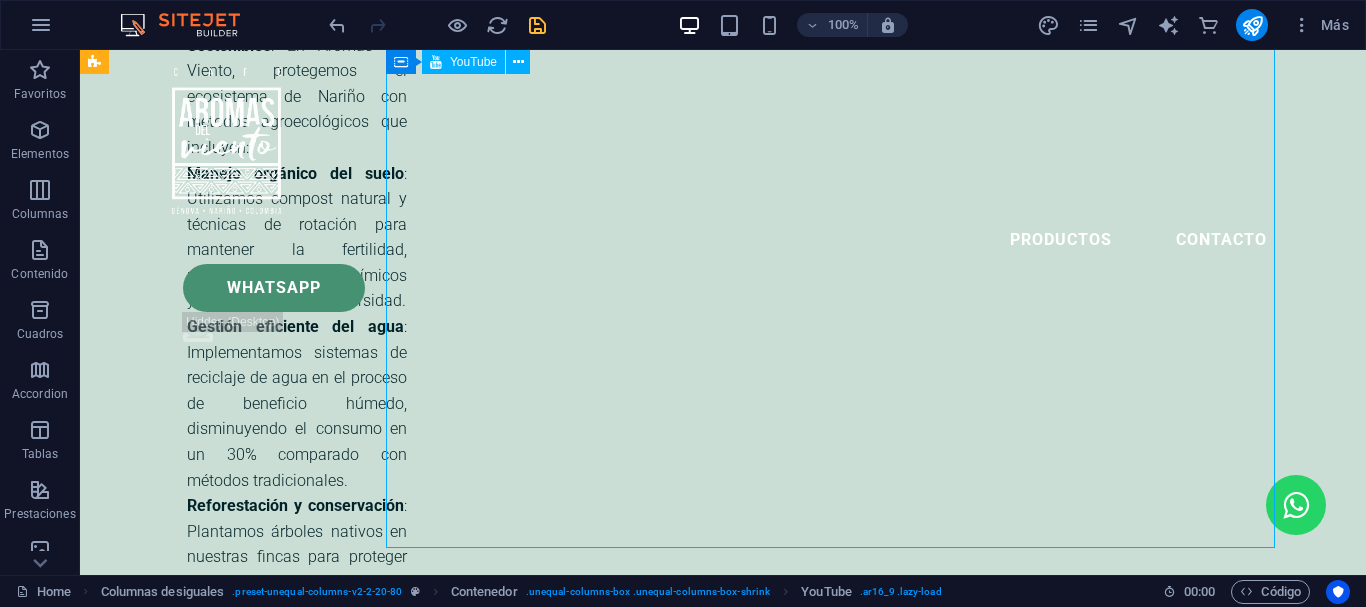 click at bounding box center [664, 4533] 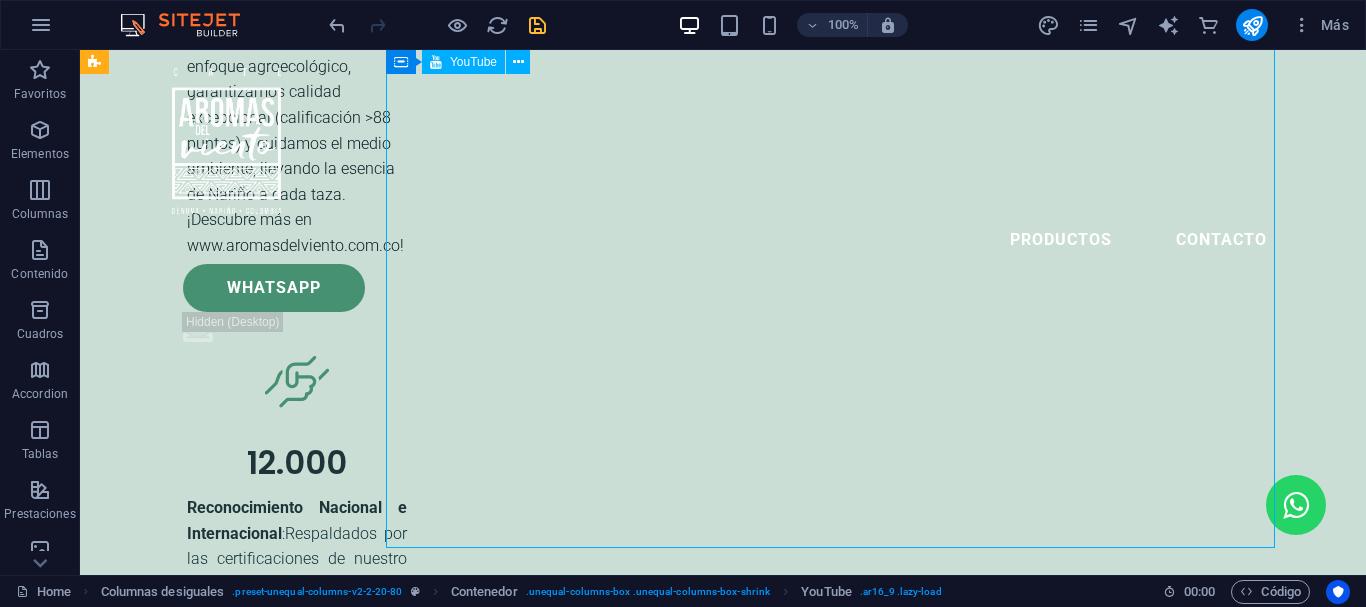 select on "ar16_9" 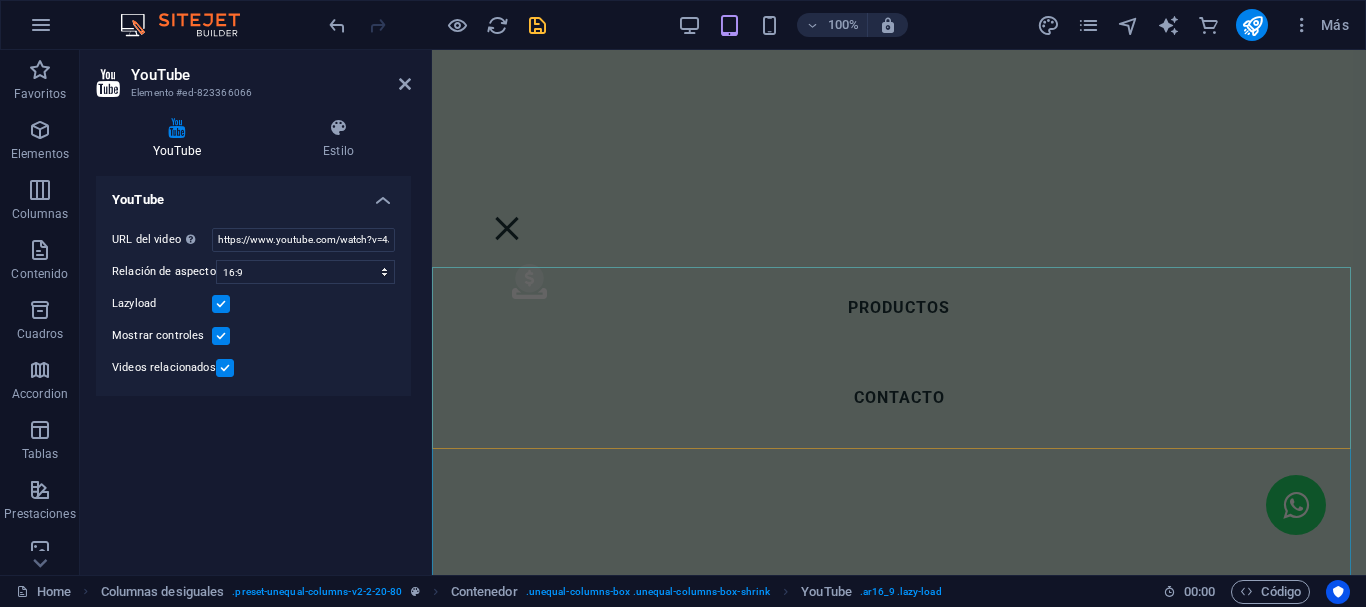 scroll, scrollTop: 2321, scrollLeft: 0, axis: vertical 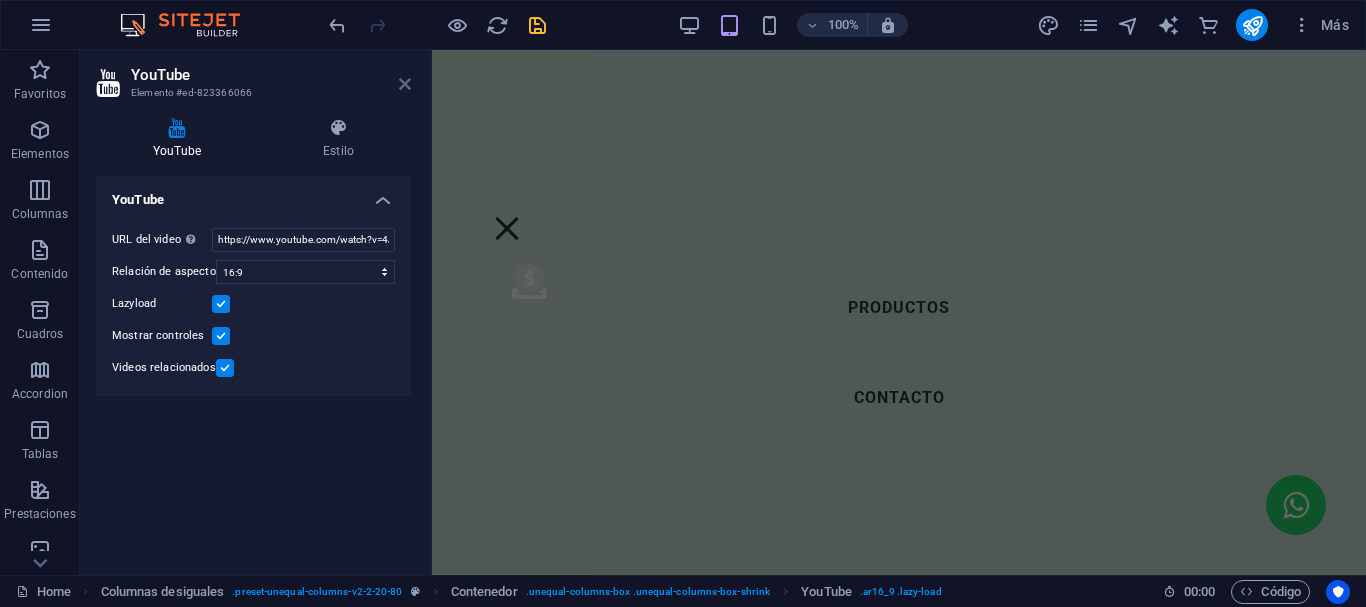 click at bounding box center [405, 84] 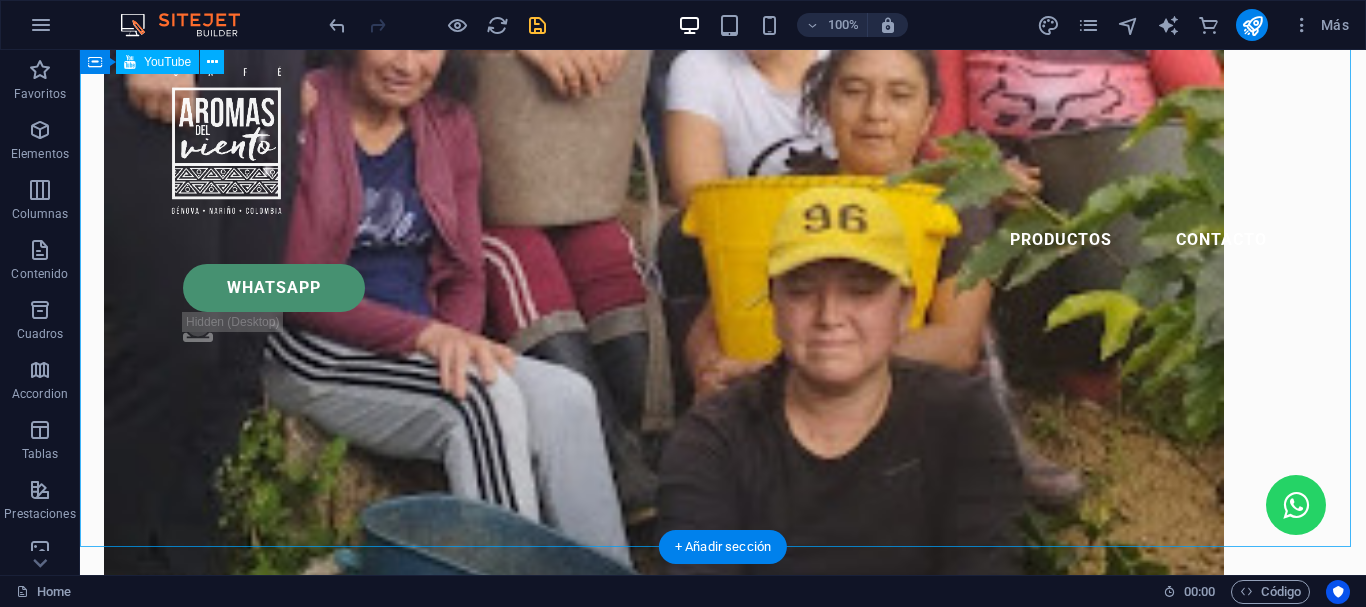 scroll, scrollTop: 1693, scrollLeft: 0, axis: vertical 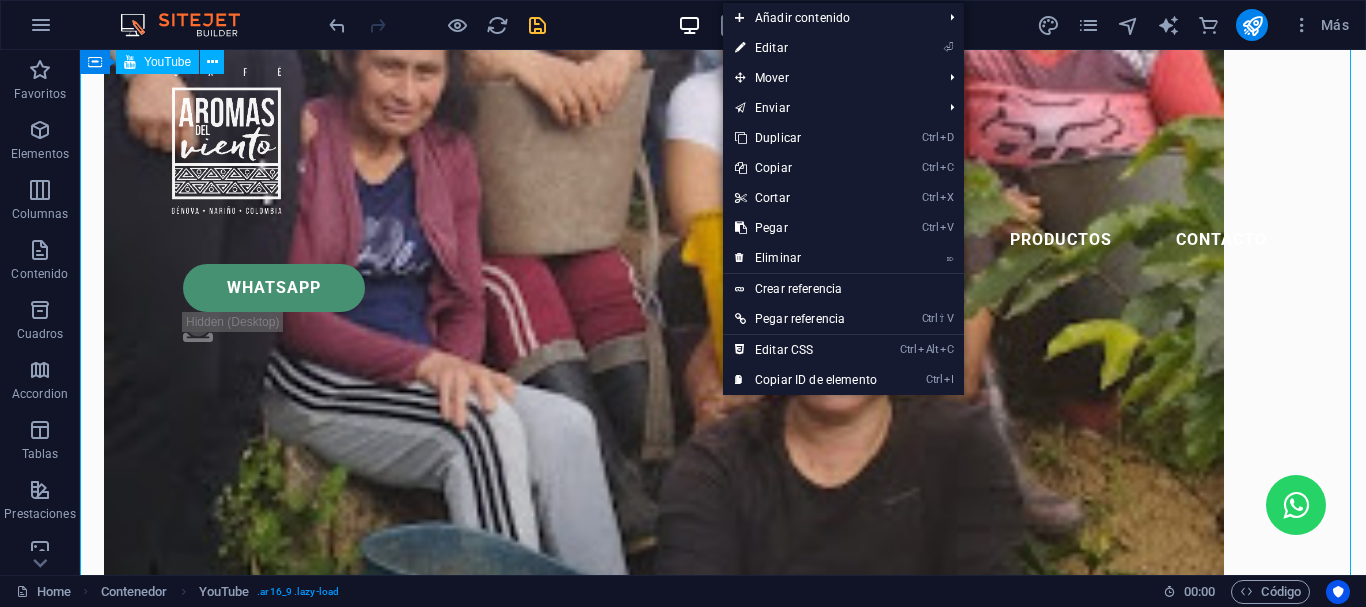 click at bounding box center [723, 1687] 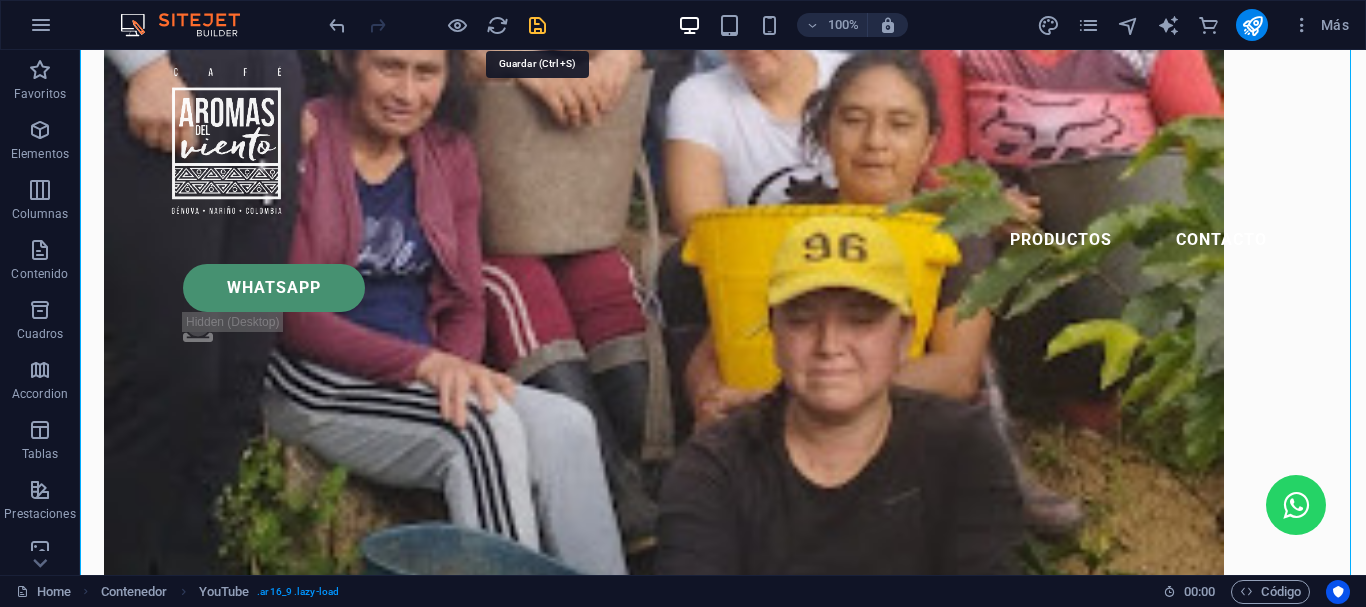 click at bounding box center (537, 25) 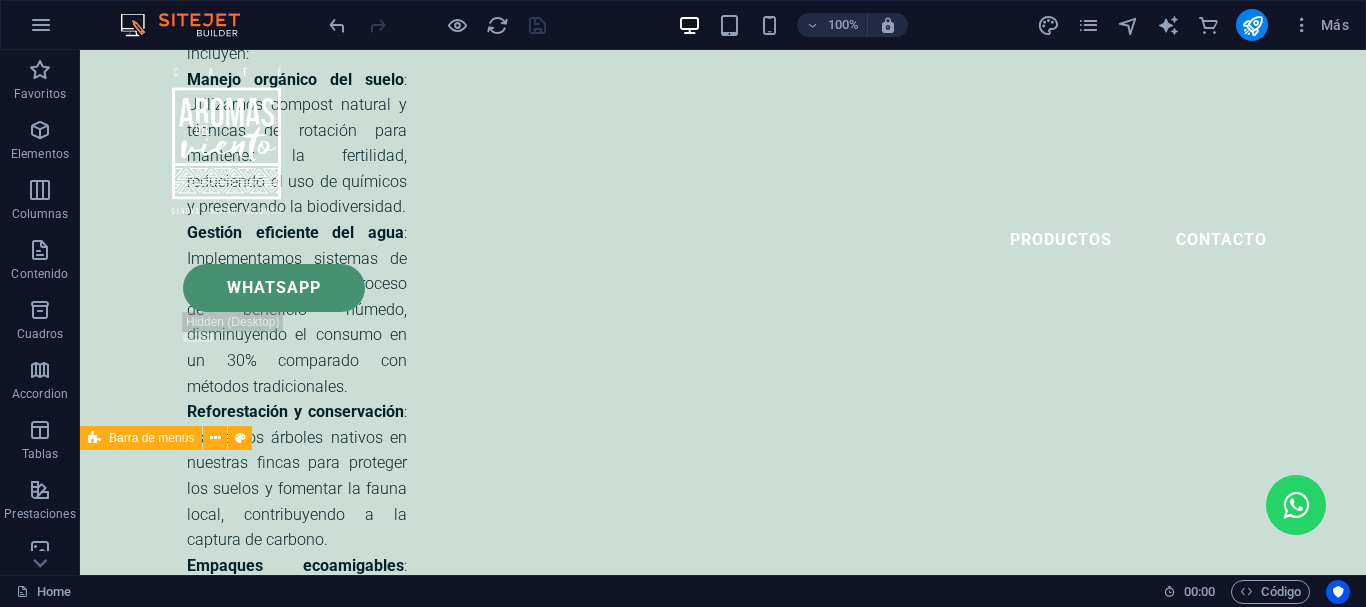 scroll, scrollTop: 4793, scrollLeft: 0, axis: vertical 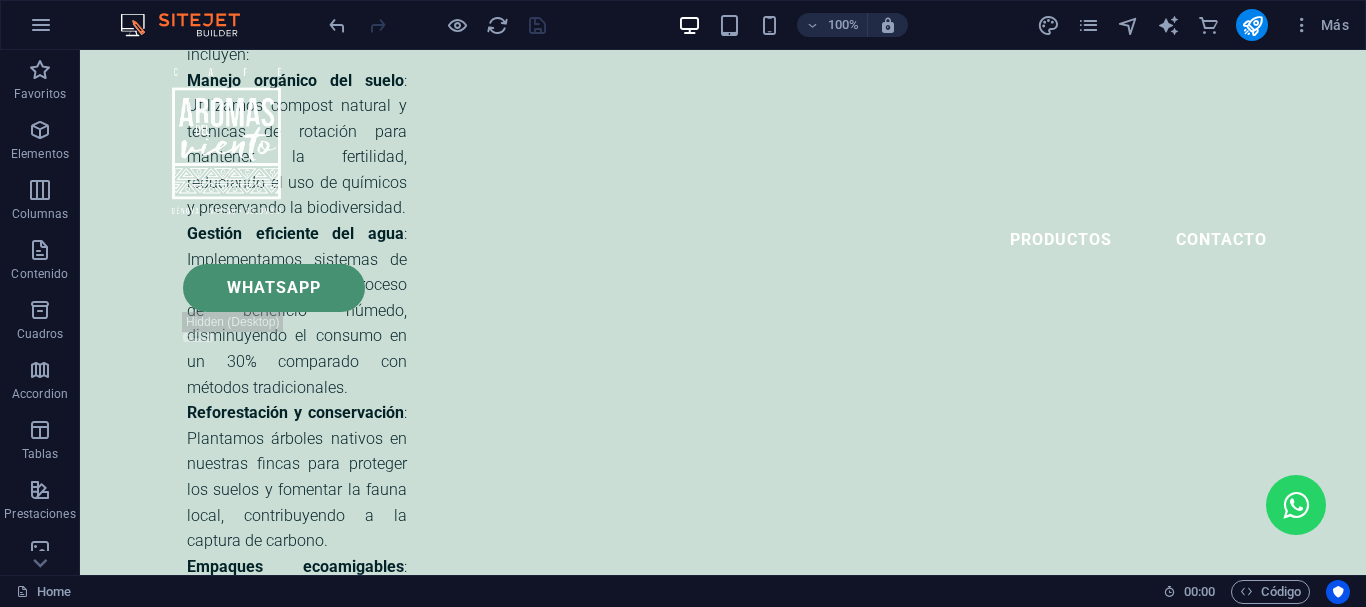 click on "Productos Contacto Whatsapp .fa-secondary{opacity:.4}" at bounding box center (723, 208) 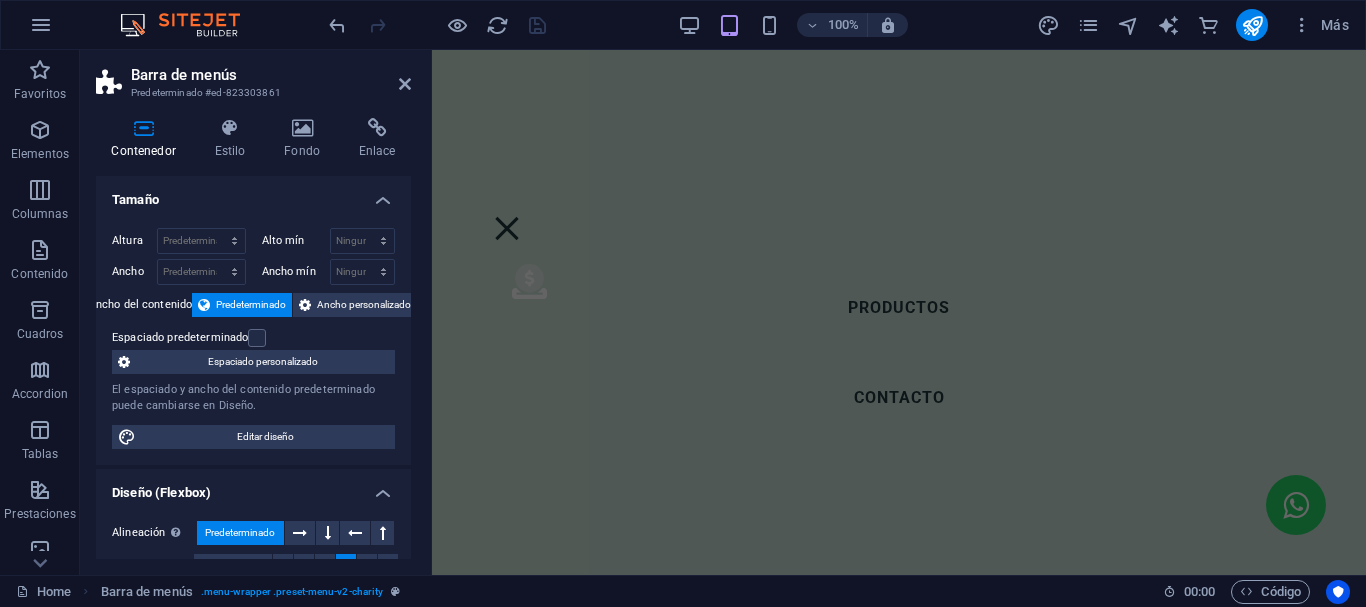 scroll, scrollTop: 6193, scrollLeft: 0, axis: vertical 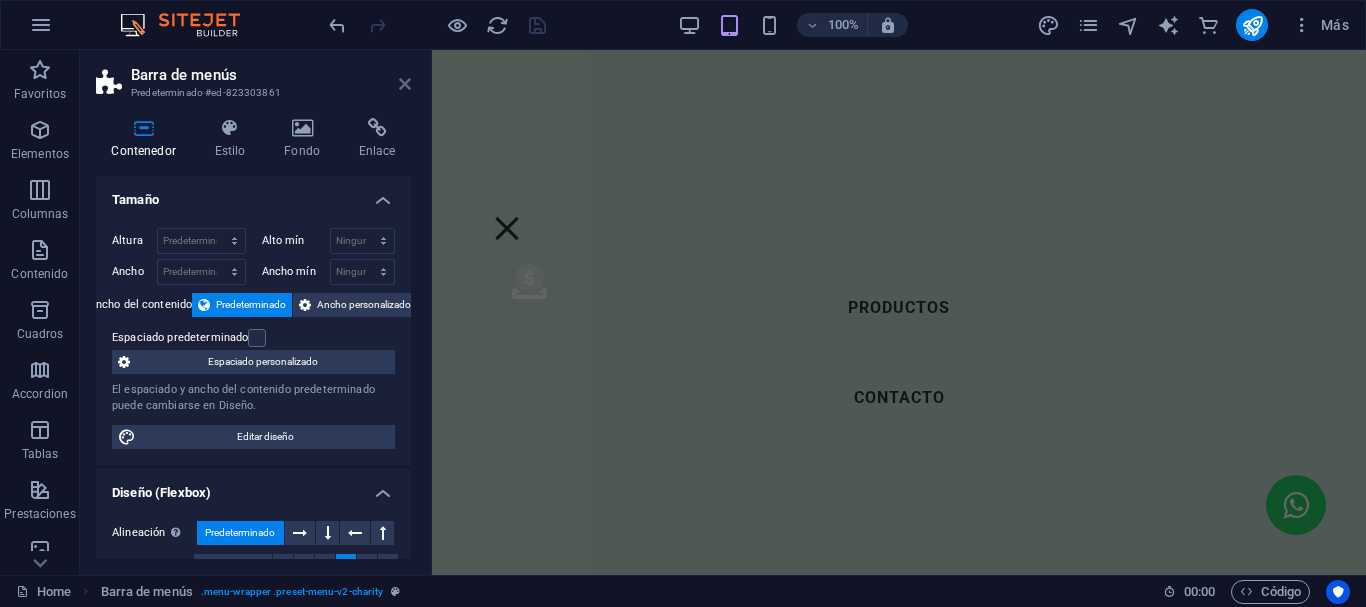 click at bounding box center (405, 84) 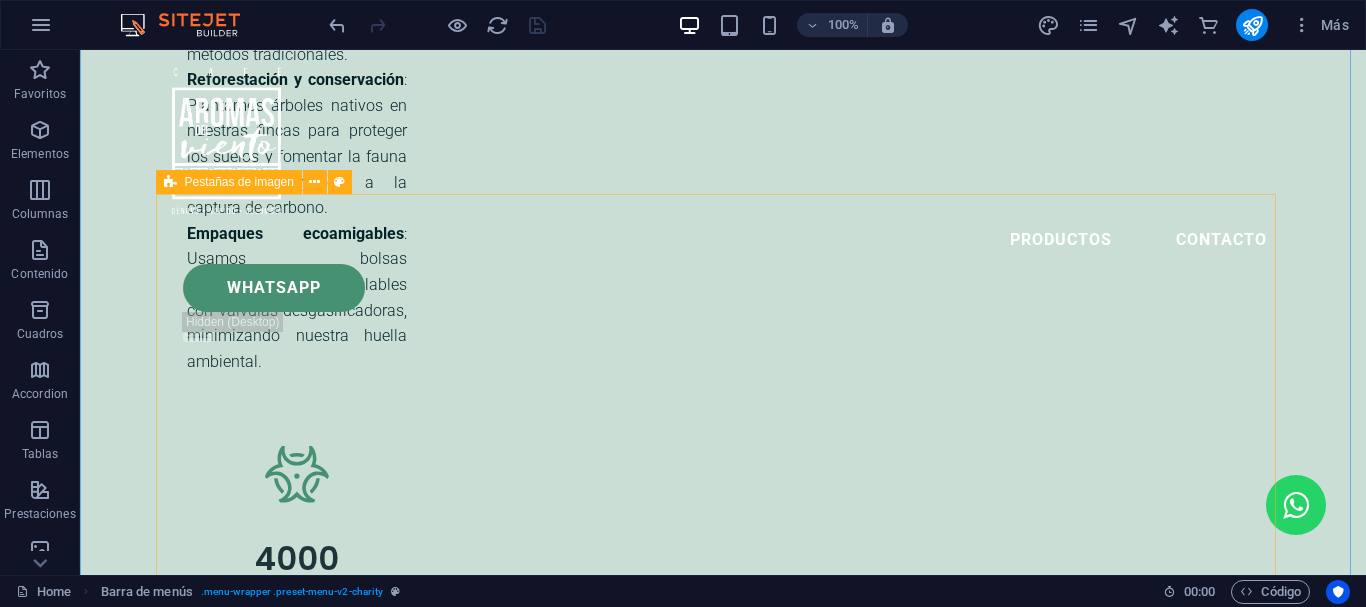 scroll, scrollTop: 5393, scrollLeft: 0, axis: vertical 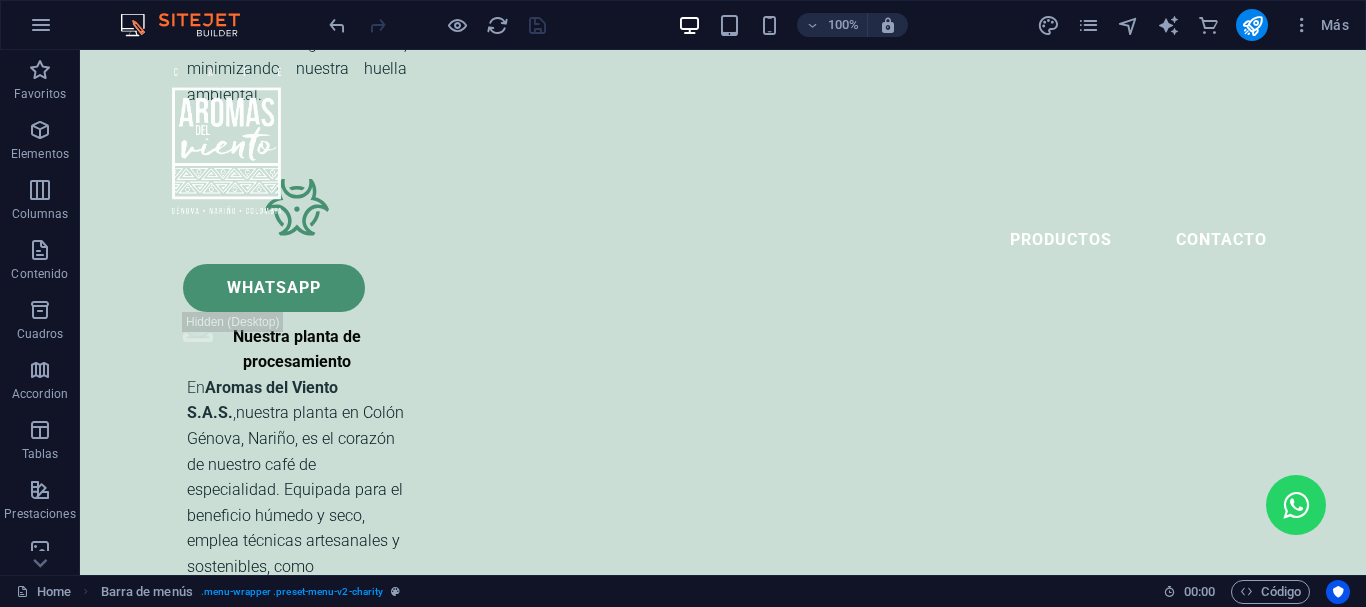 click on "Productos Contacto Whatsapp .fa-secondary{opacity:.4}" at bounding box center [723, 208] 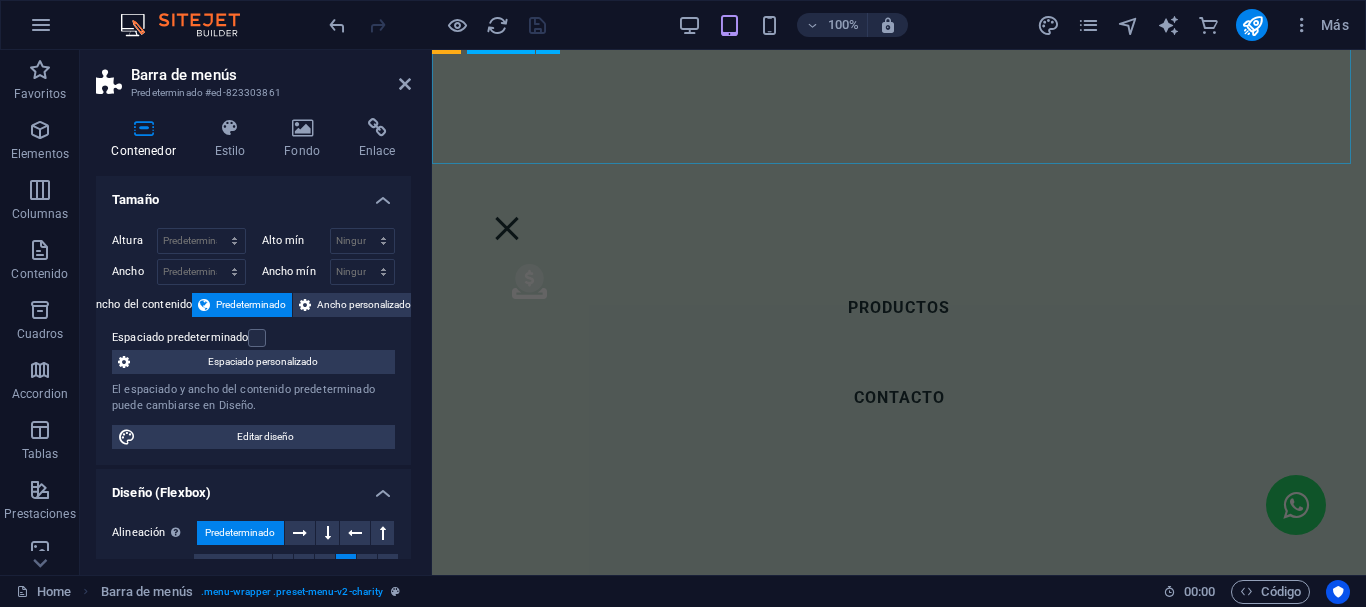 scroll, scrollTop: 5393, scrollLeft: 0, axis: vertical 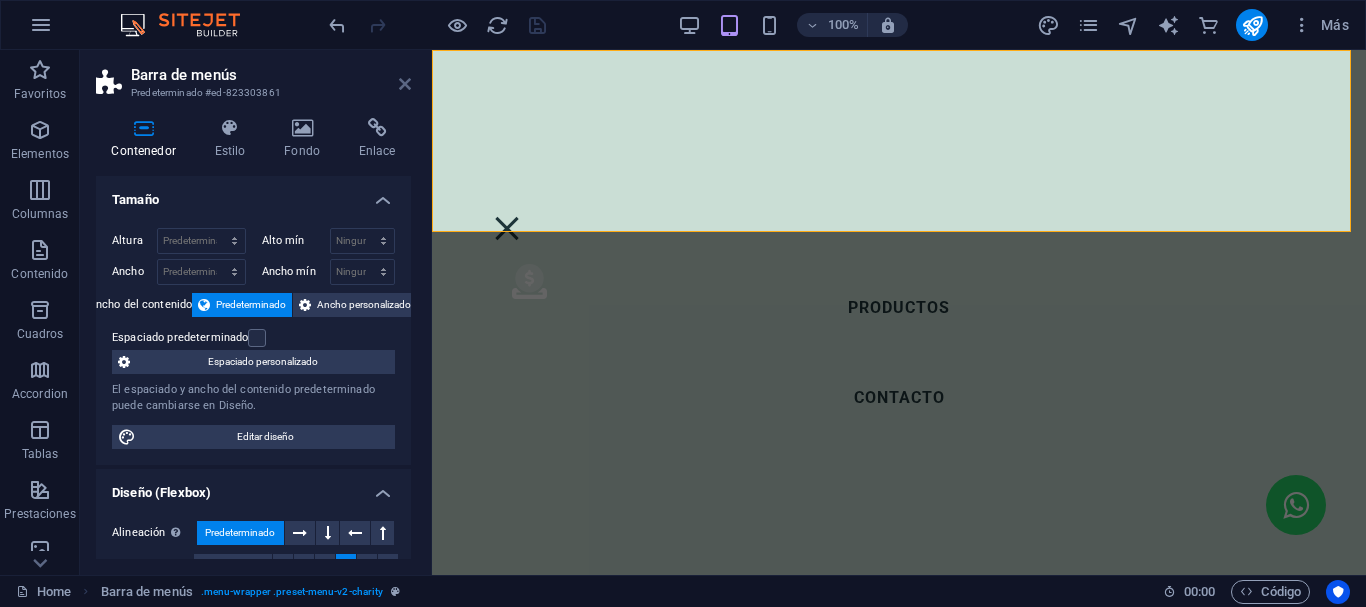 click at bounding box center [405, 84] 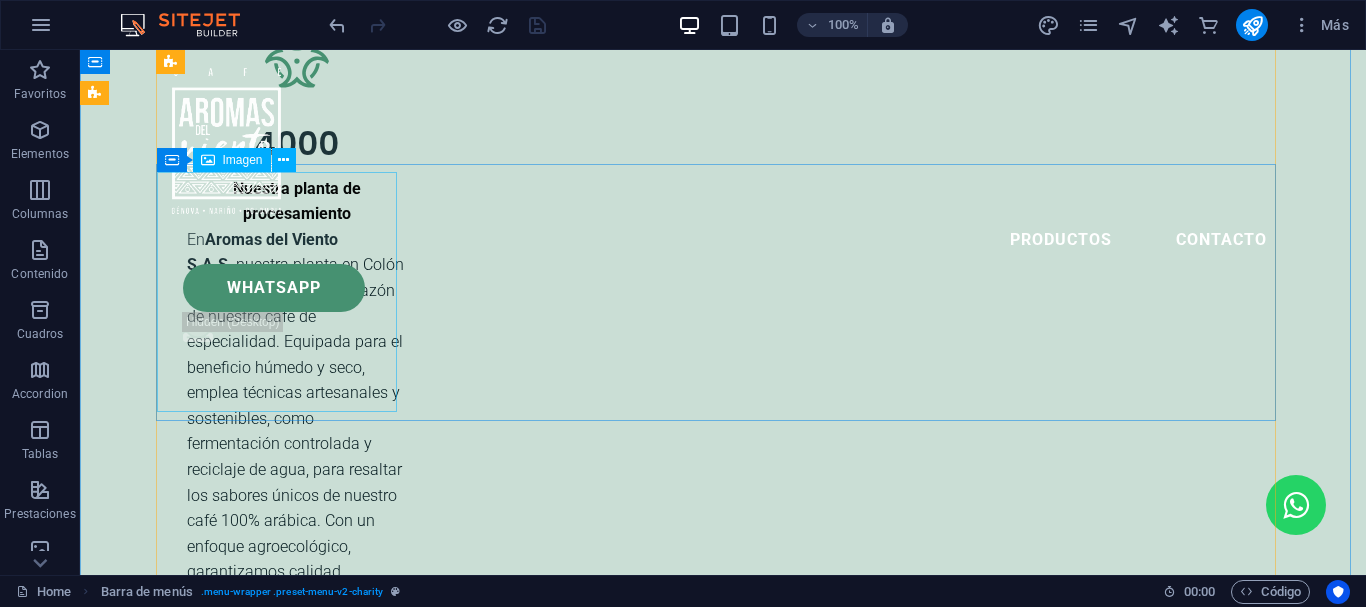 scroll, scrollTop: 5510, scrollLeft: 0, axis: vertical 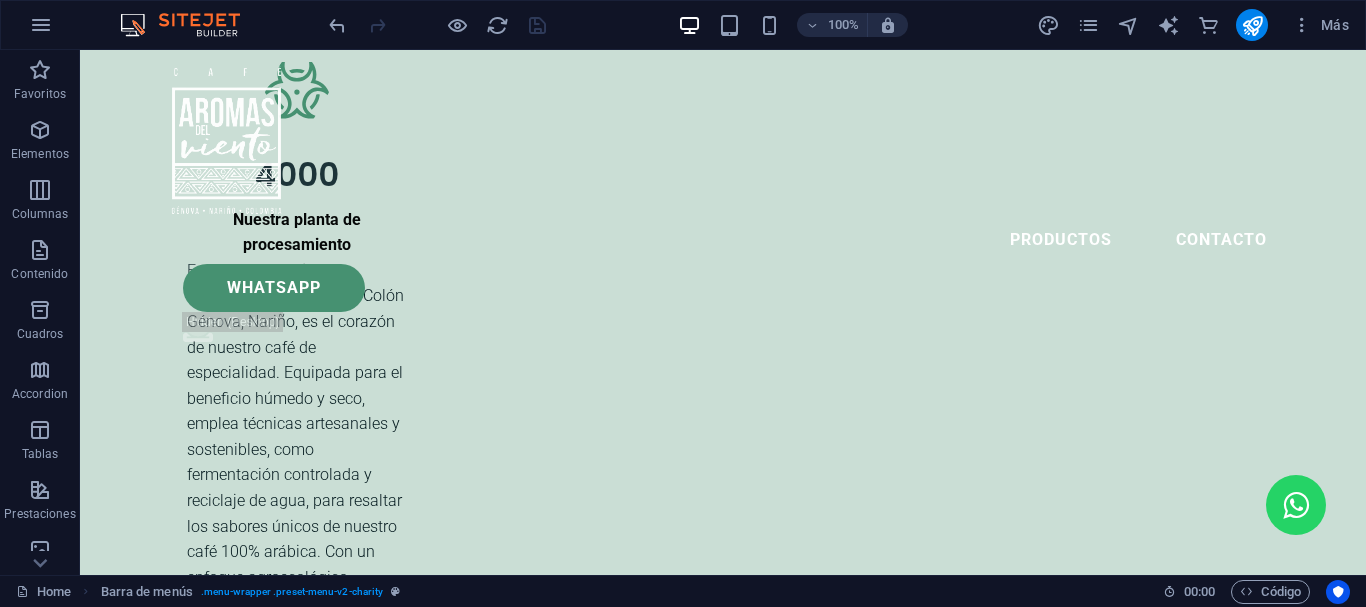 click on "Productos Contacto Whatsapp .fa-secondary{opacity:.4}" at bounding box center (723, 208) 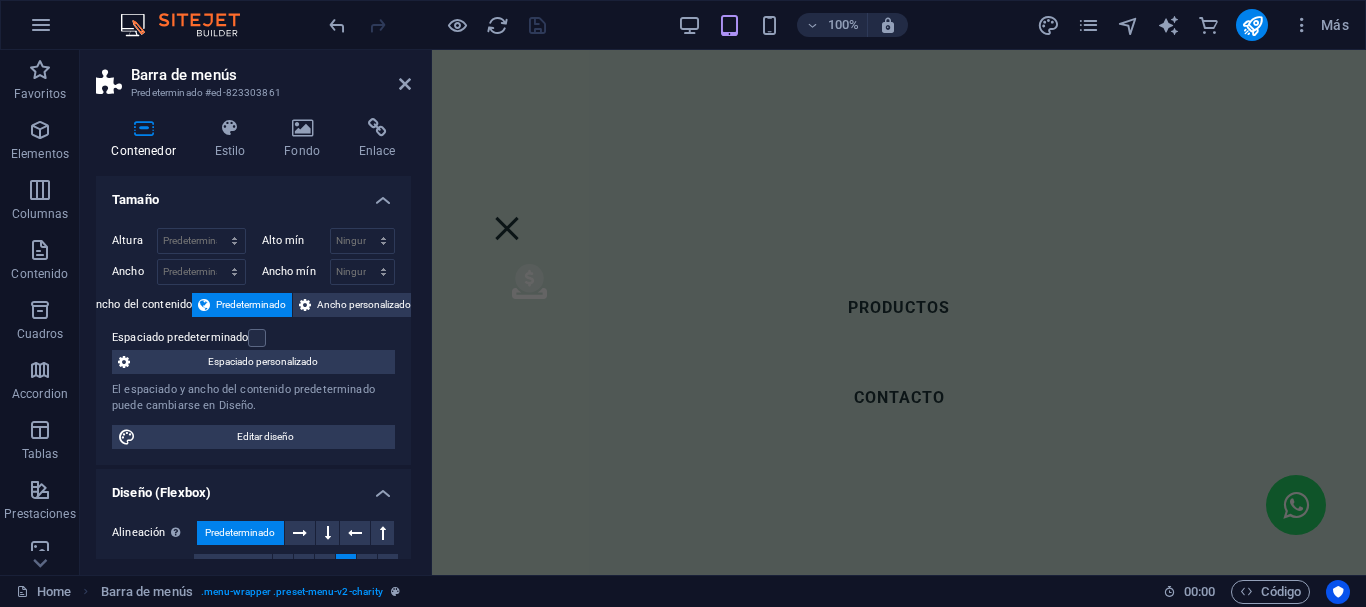 scroll, scrollTop: 10388, scrollLeft: 0, axis: vertical 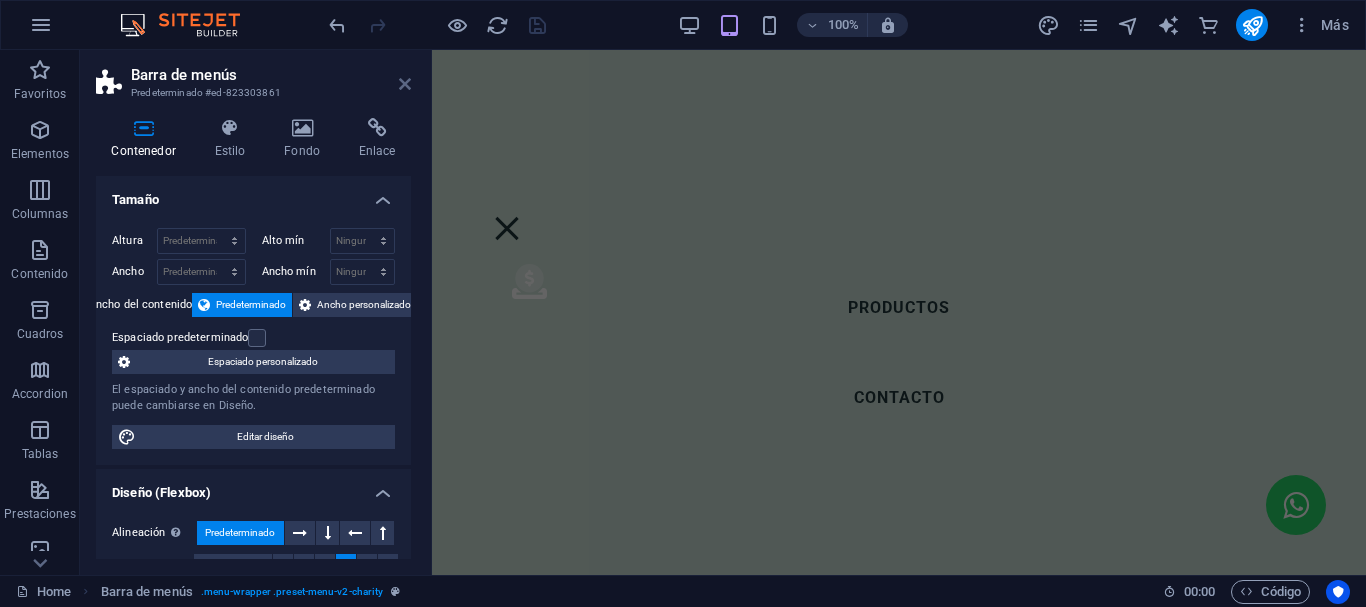 click at bounding box center (405, 84) 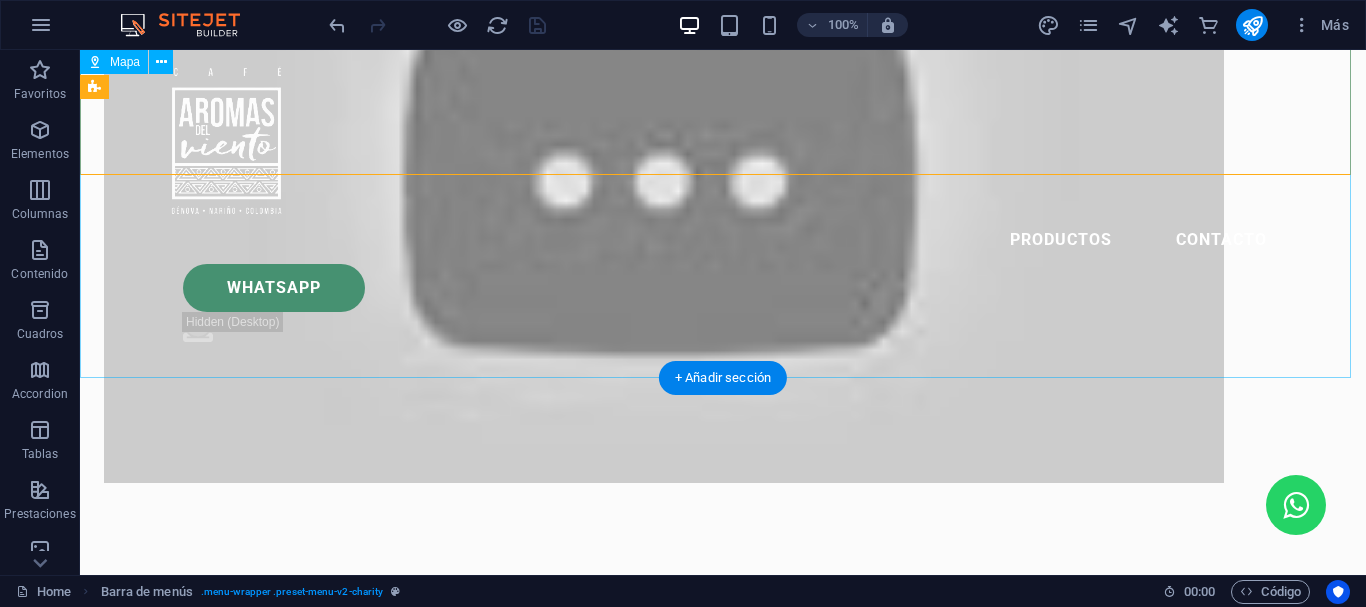 scroll, scrollTop: 8910, scrollLeft: 0, axis: vertical 